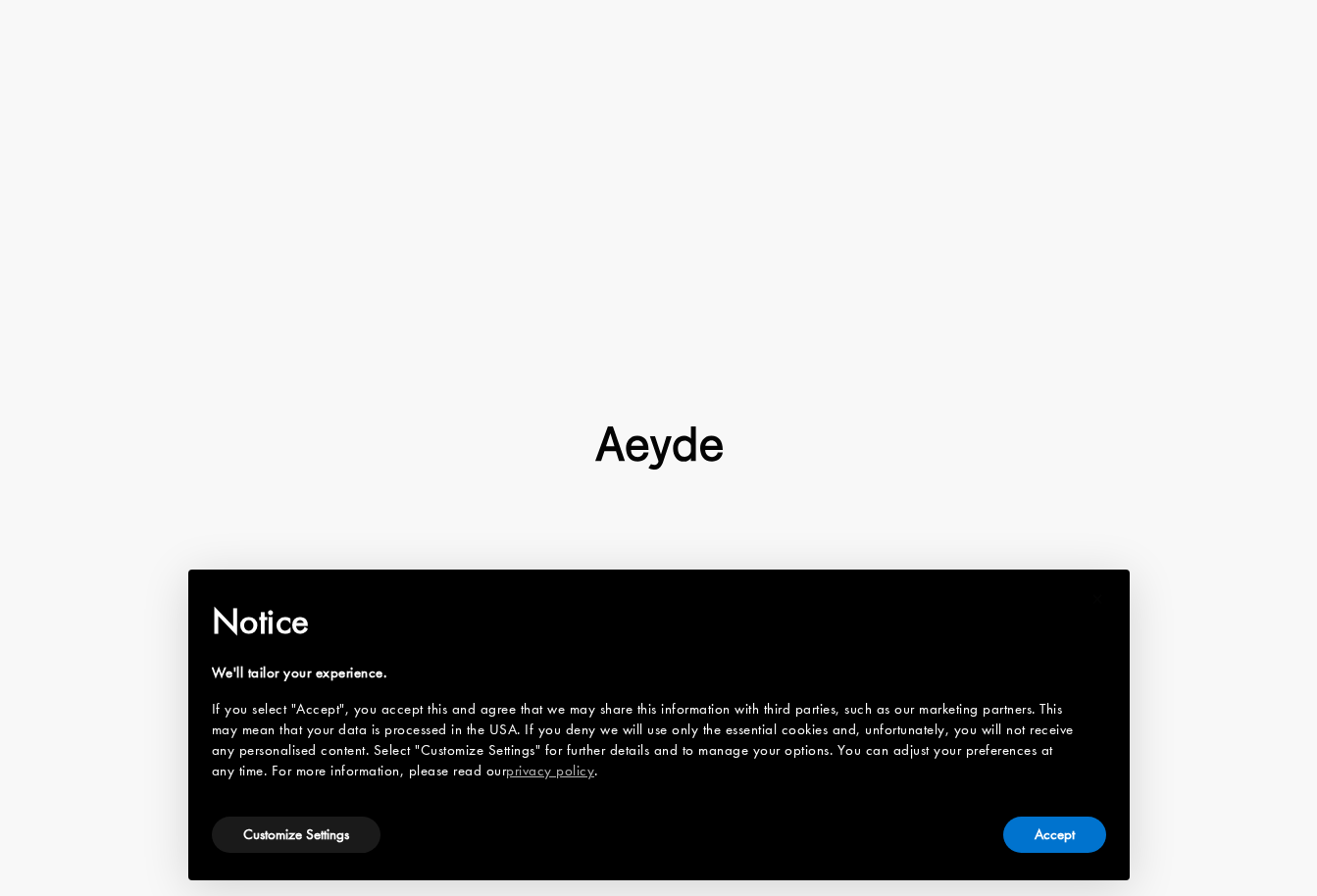 scroll, scrollTop: 0, scrollLeft: 0, axis: both 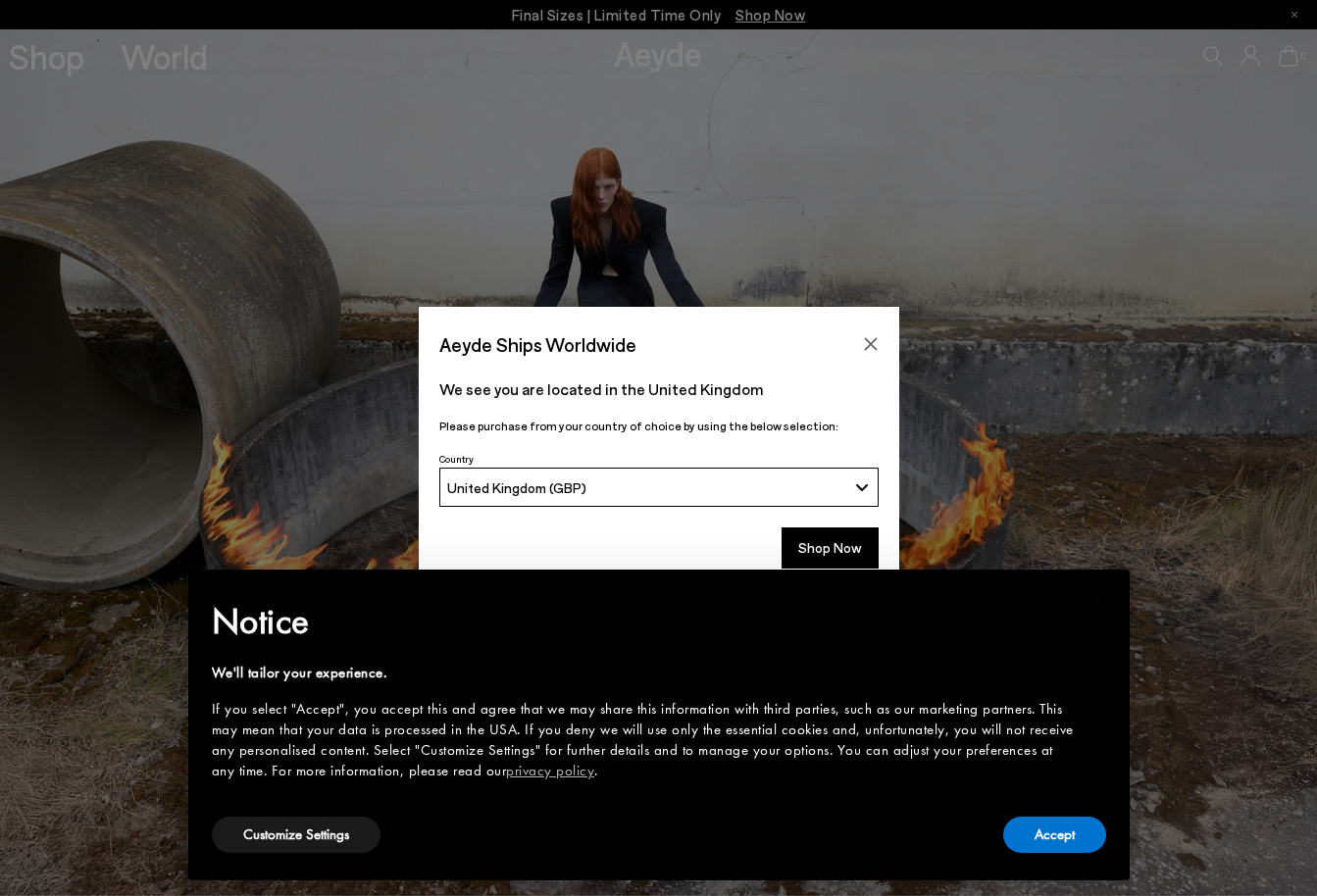 click on "United Kingdom (GBP)" at bounding box center [646, 487] 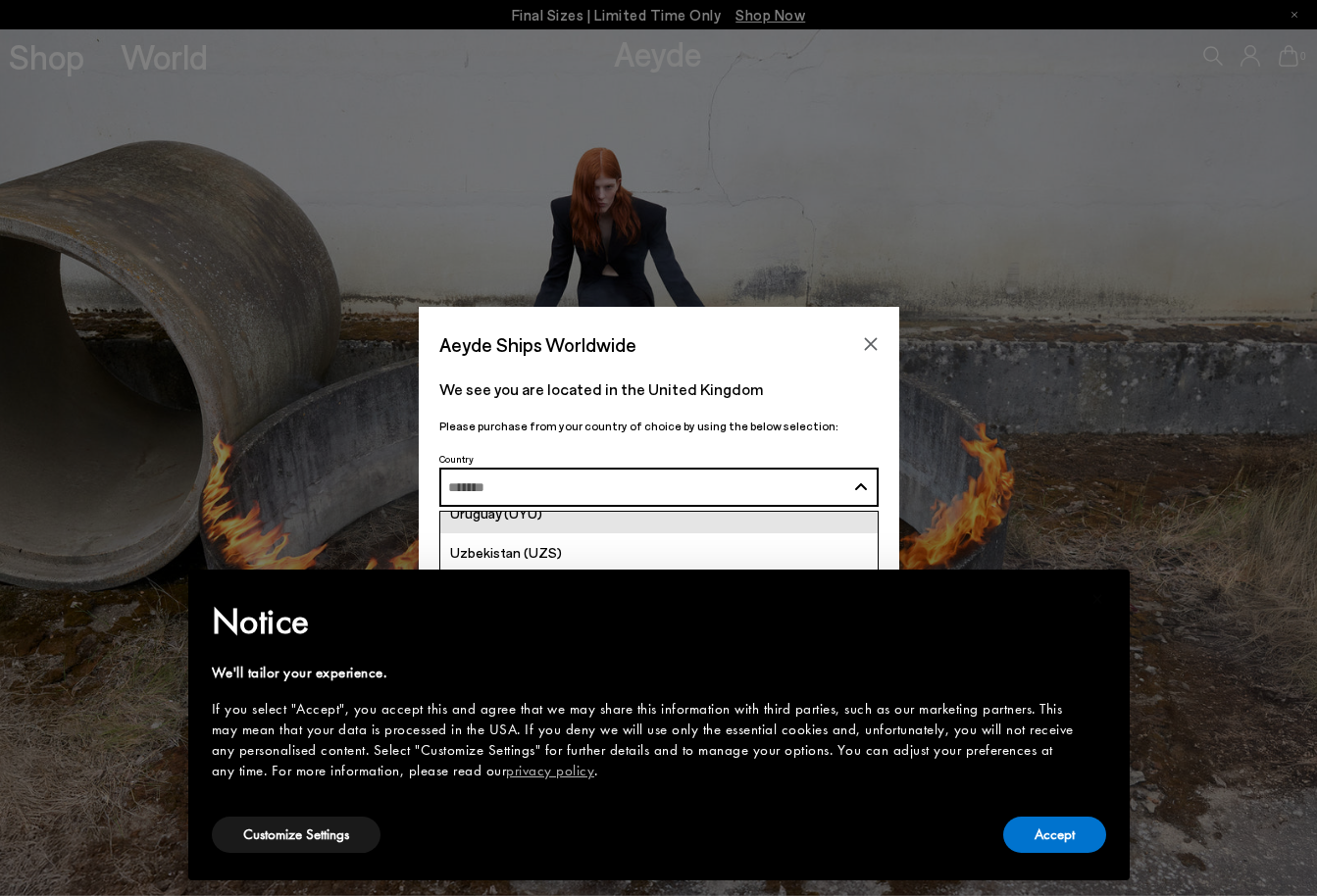 scroll, scrollTop: 7691, scrollLeft: 0, axis: vertical 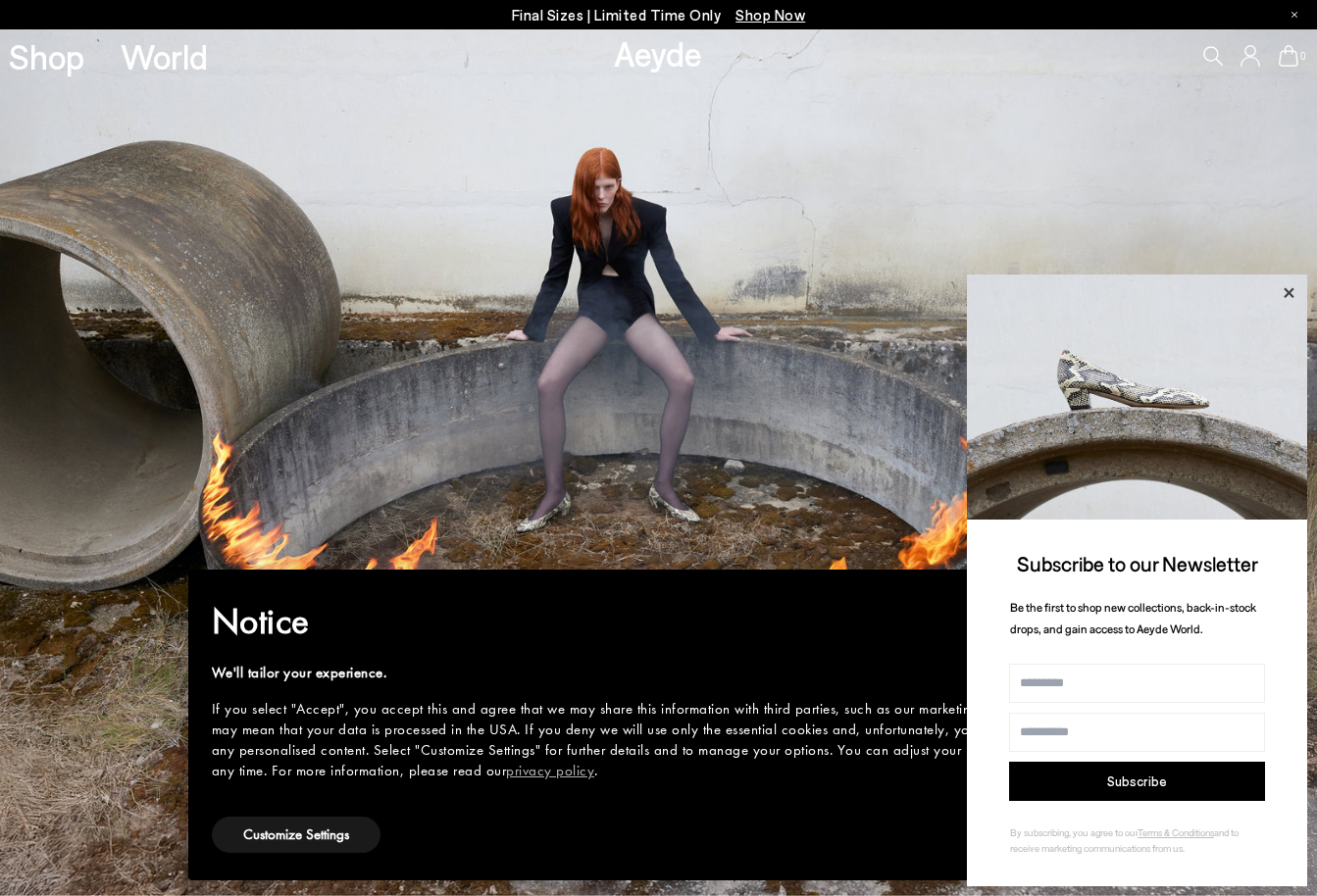 click 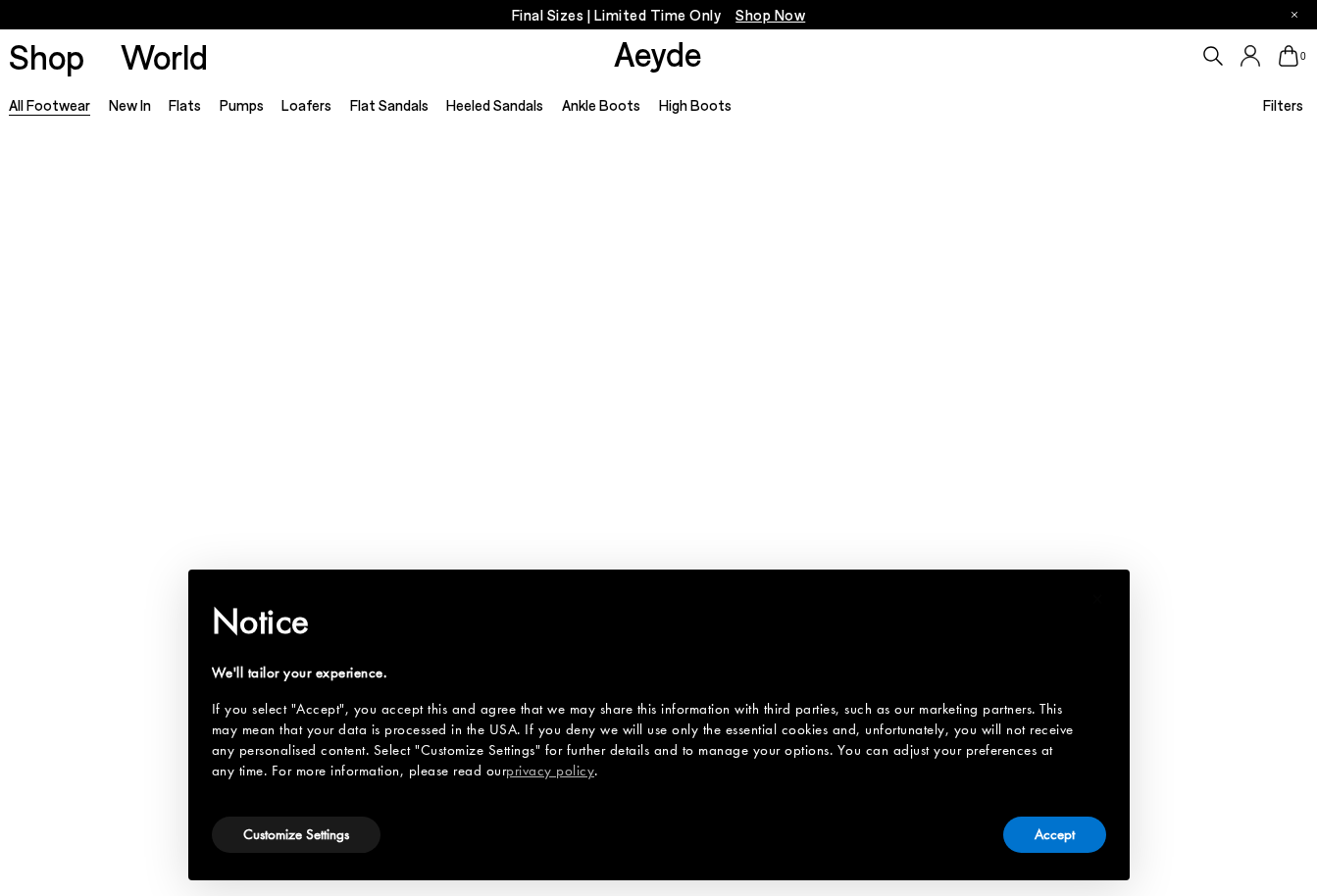 scroll, scrollTop: 0, scrollLeft: 0, axis: both 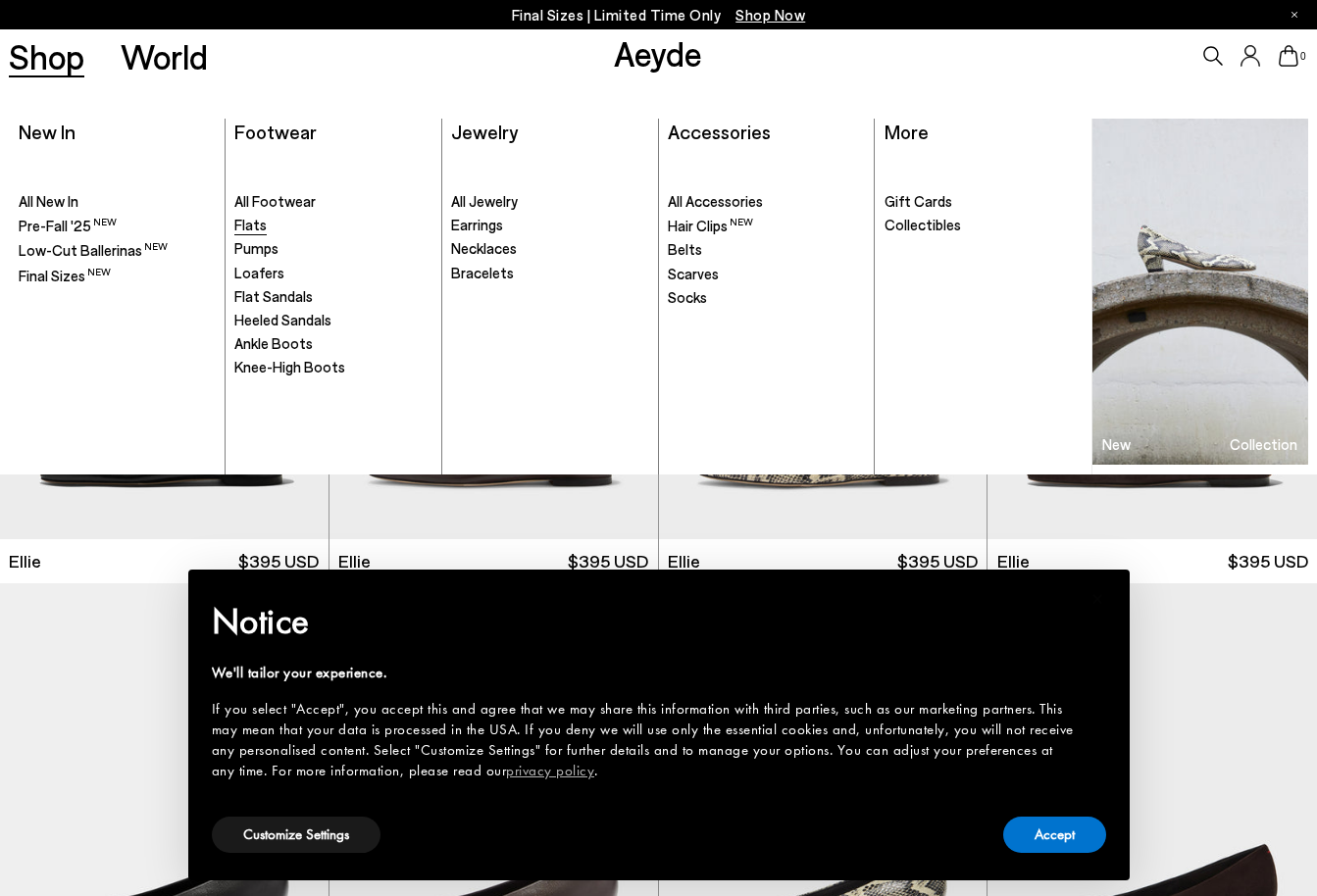 click on "Flats" at bounding box center (250, 224) 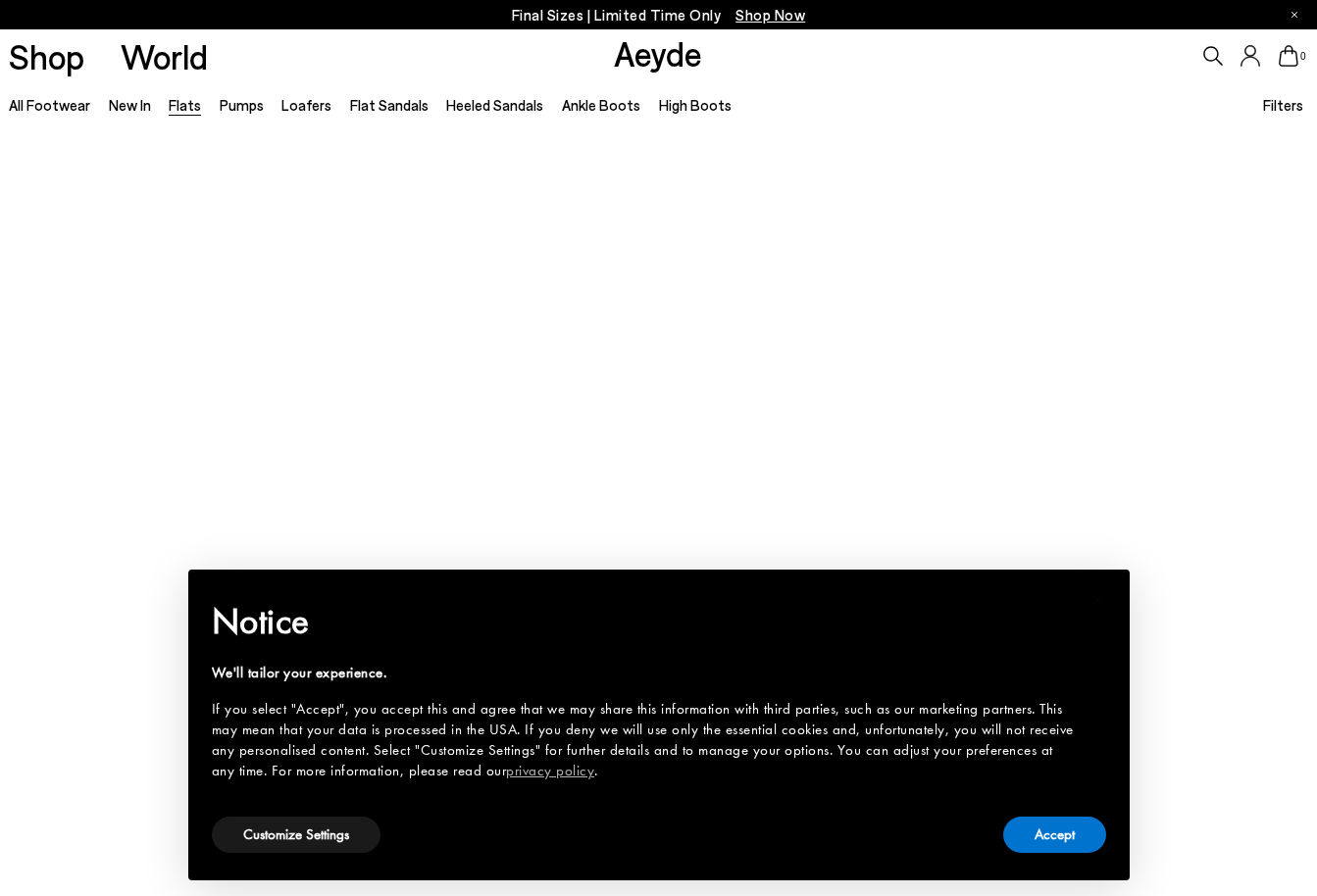 scroll, scrollTop: 0, scrollLeft: 0, axis: both 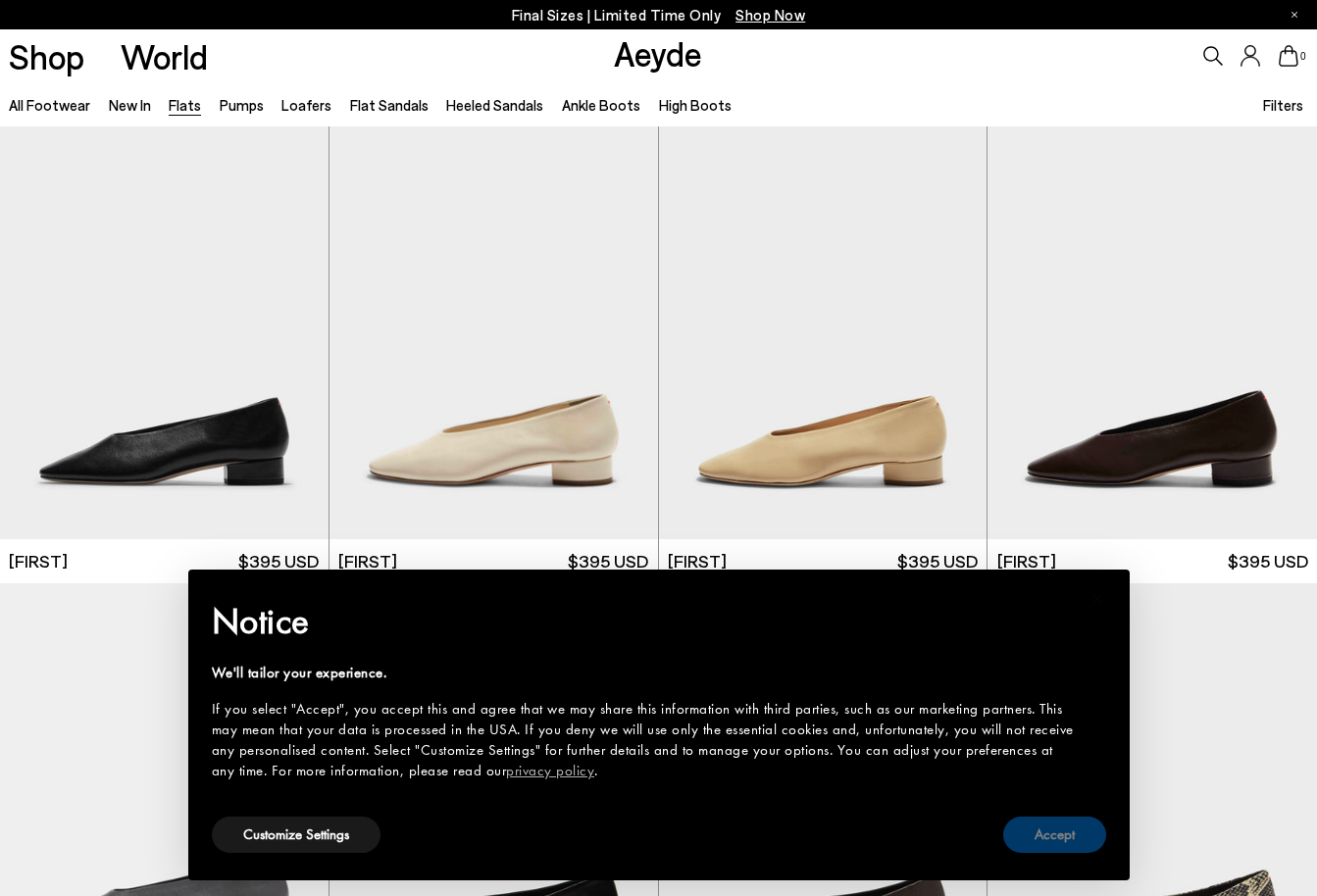 click on "Accept" at bounding box center [1054, 834] 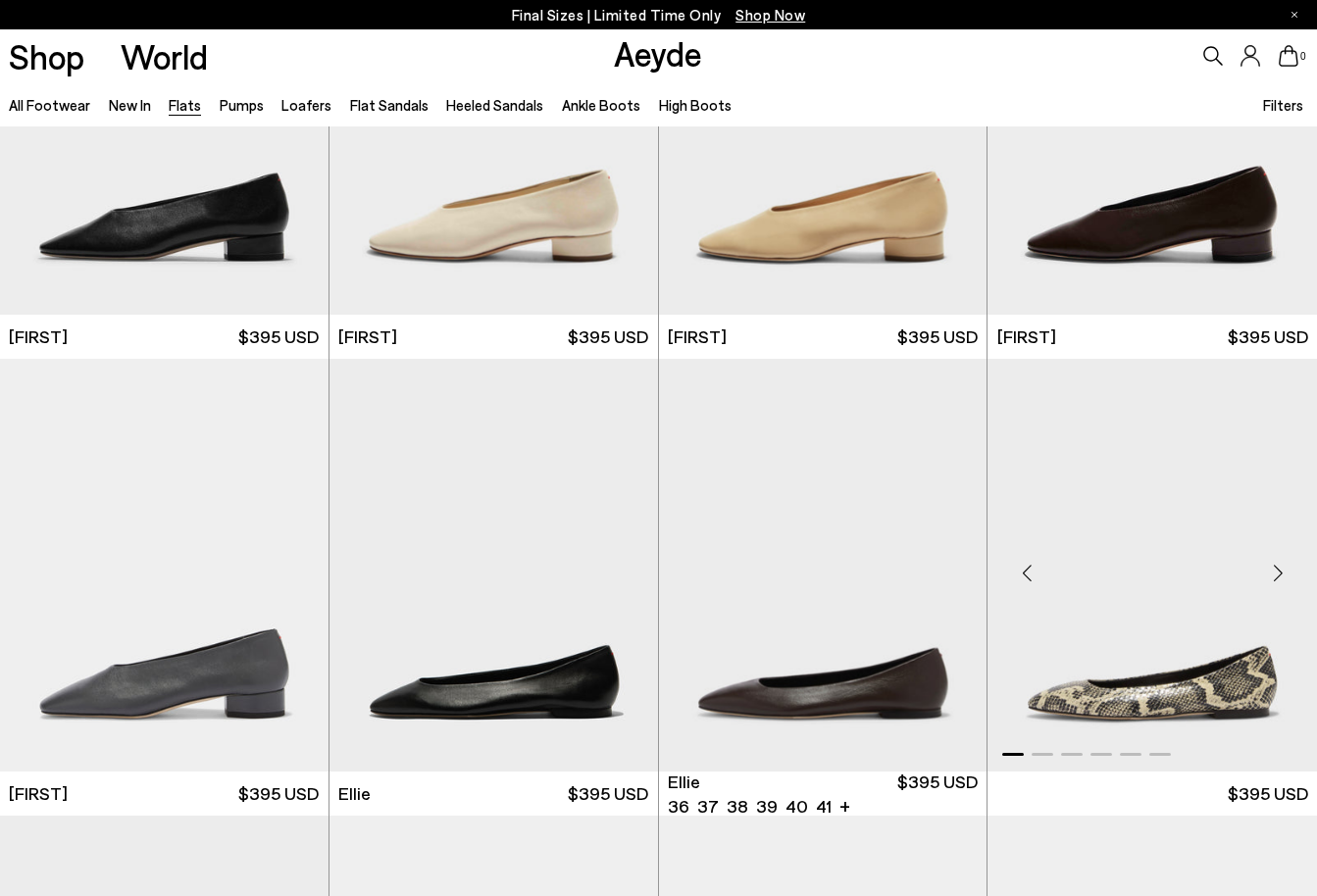scroll, scrollTop: 429, scrollLeft: 0, axis: vertical 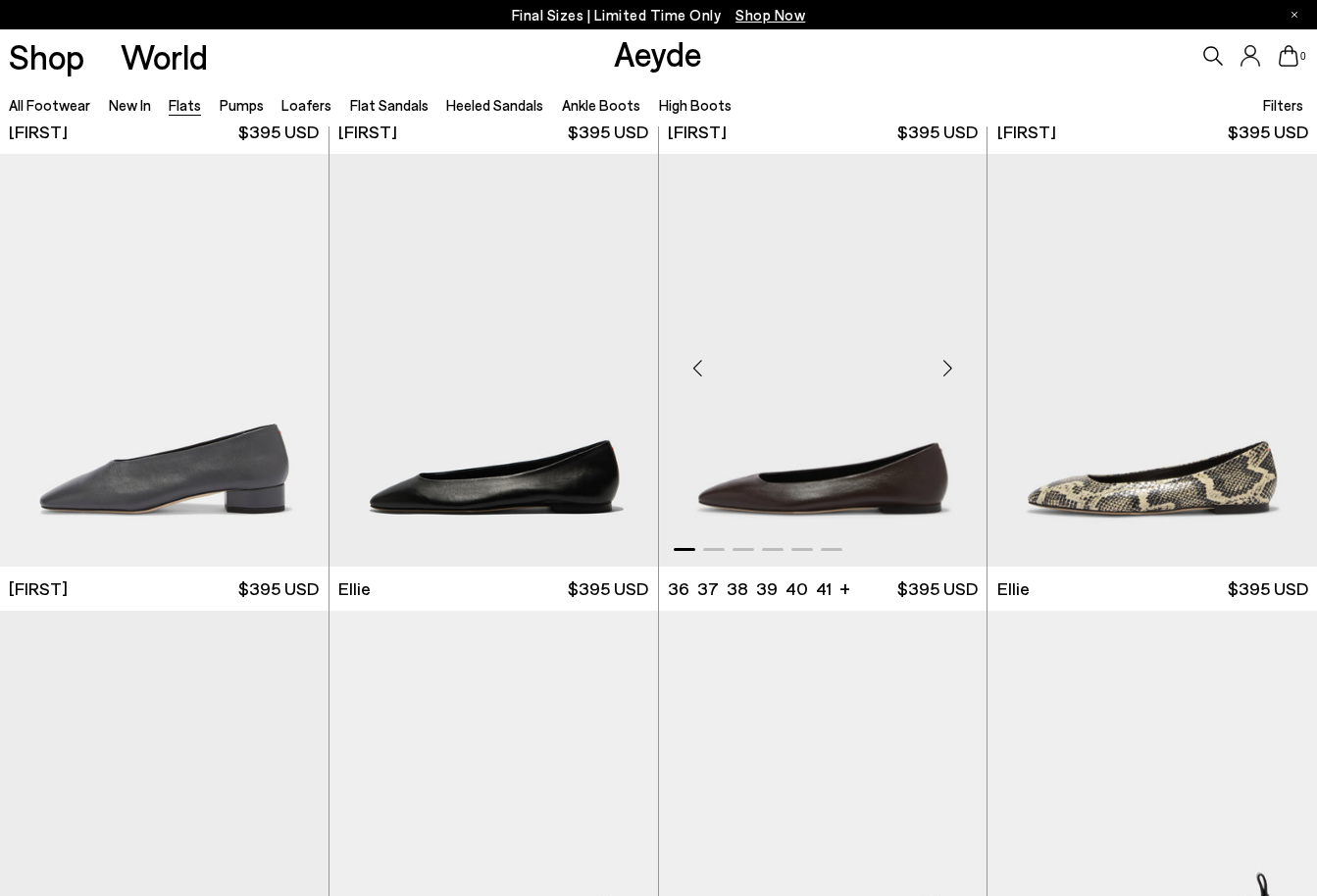 click at bounding box center (947, 369) 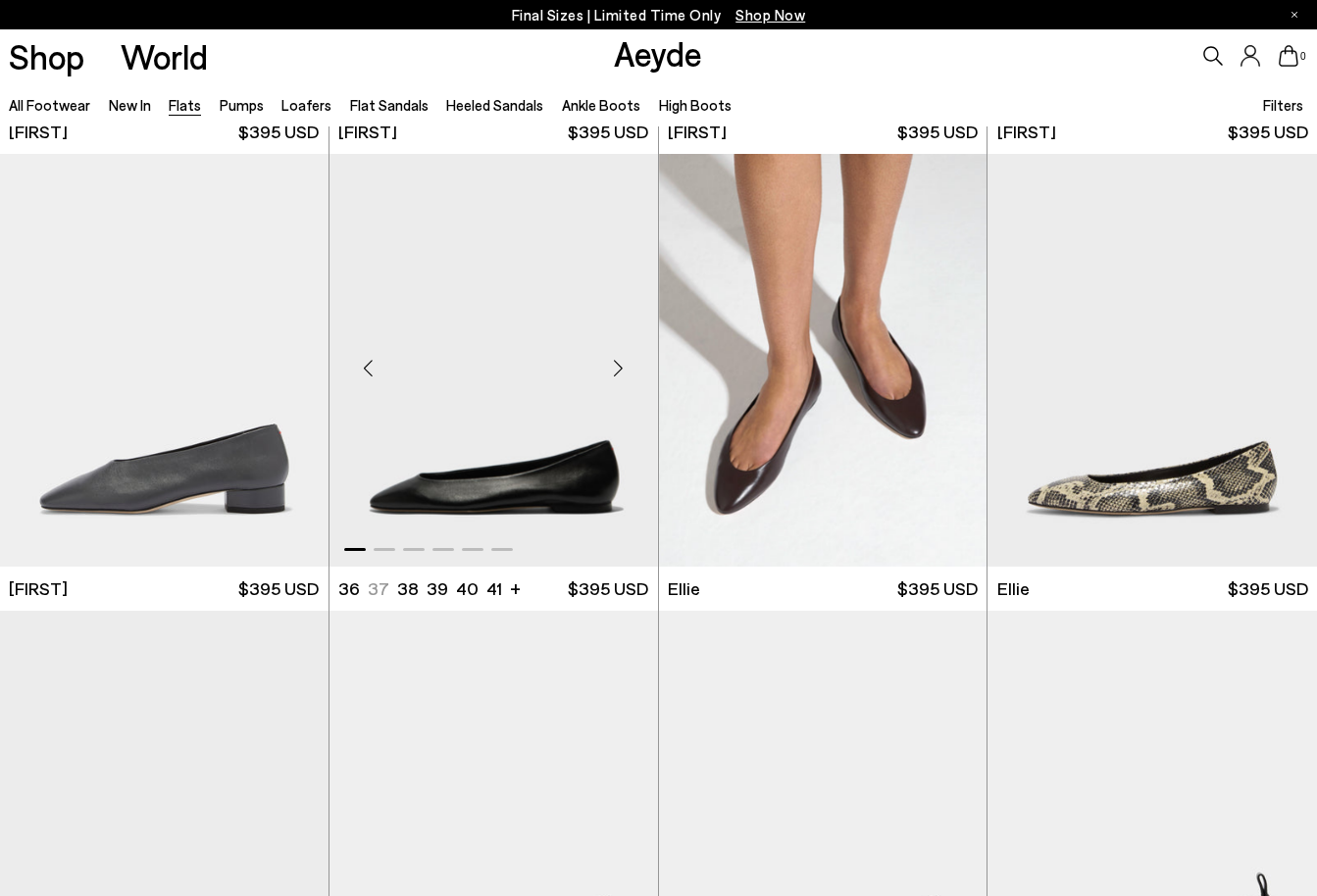 click at bounding box center (619, 369) 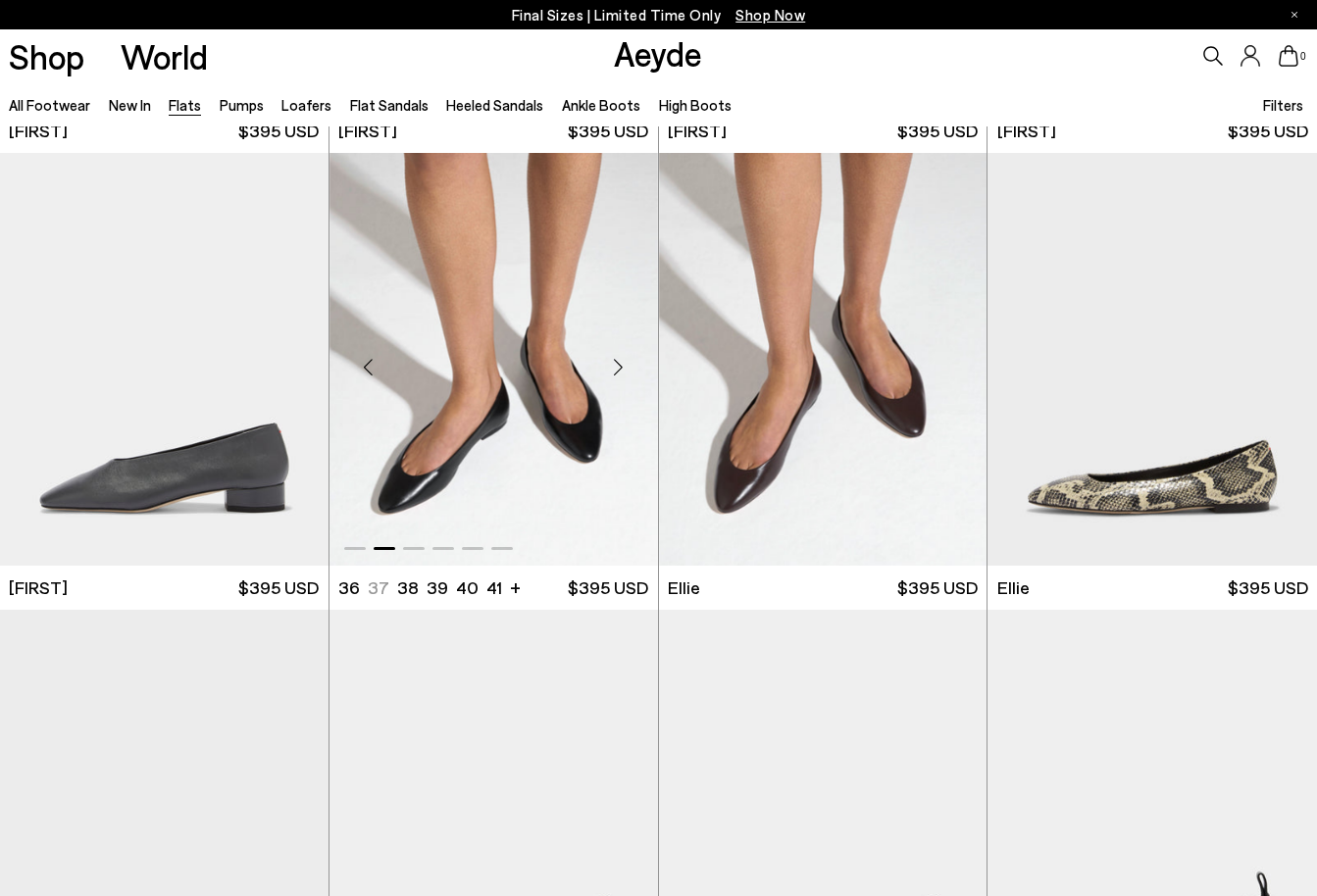 scroll, scrollTop: 803, scrollLeft: 0, axis: vertical 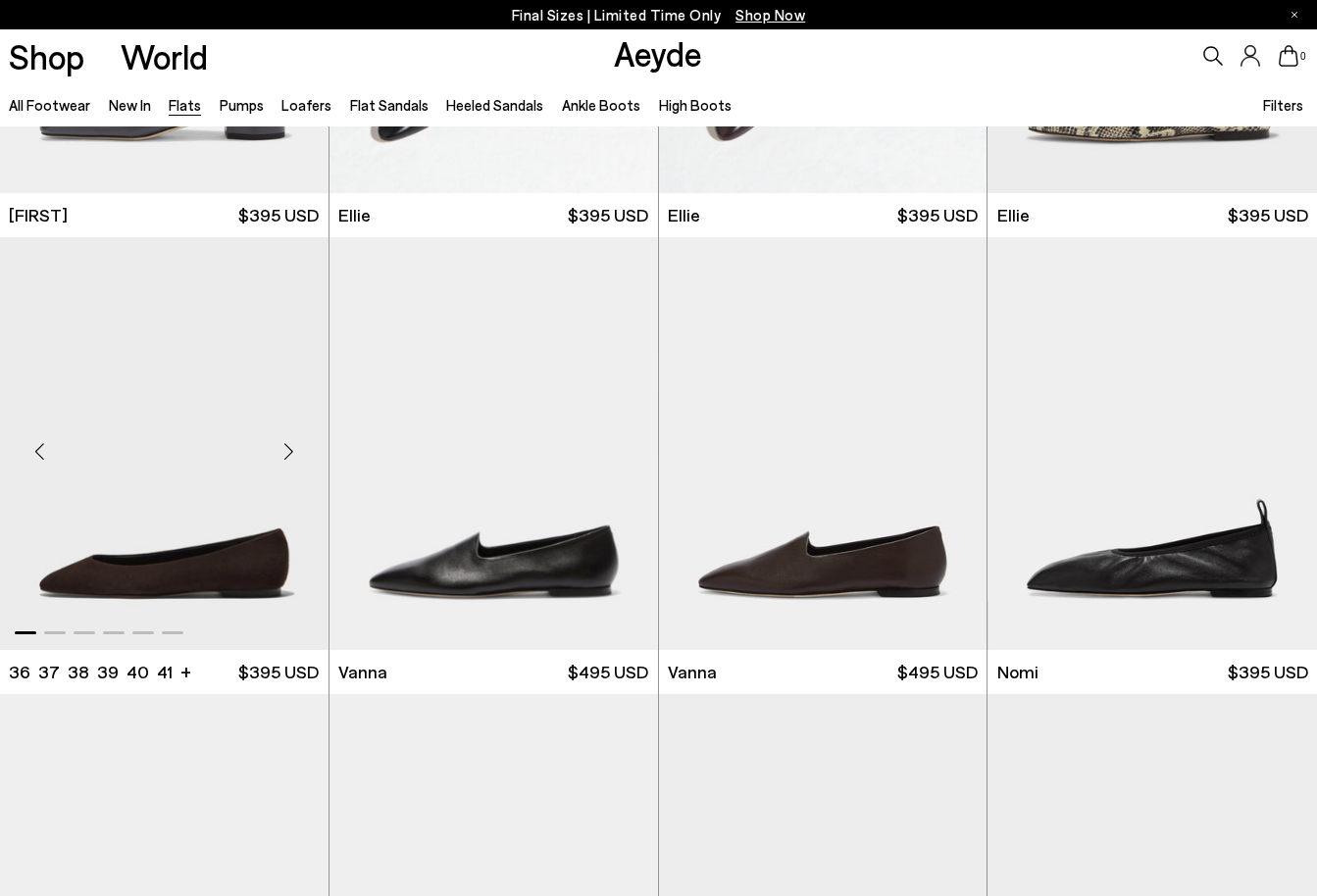 click at bounding box center (289, 452) 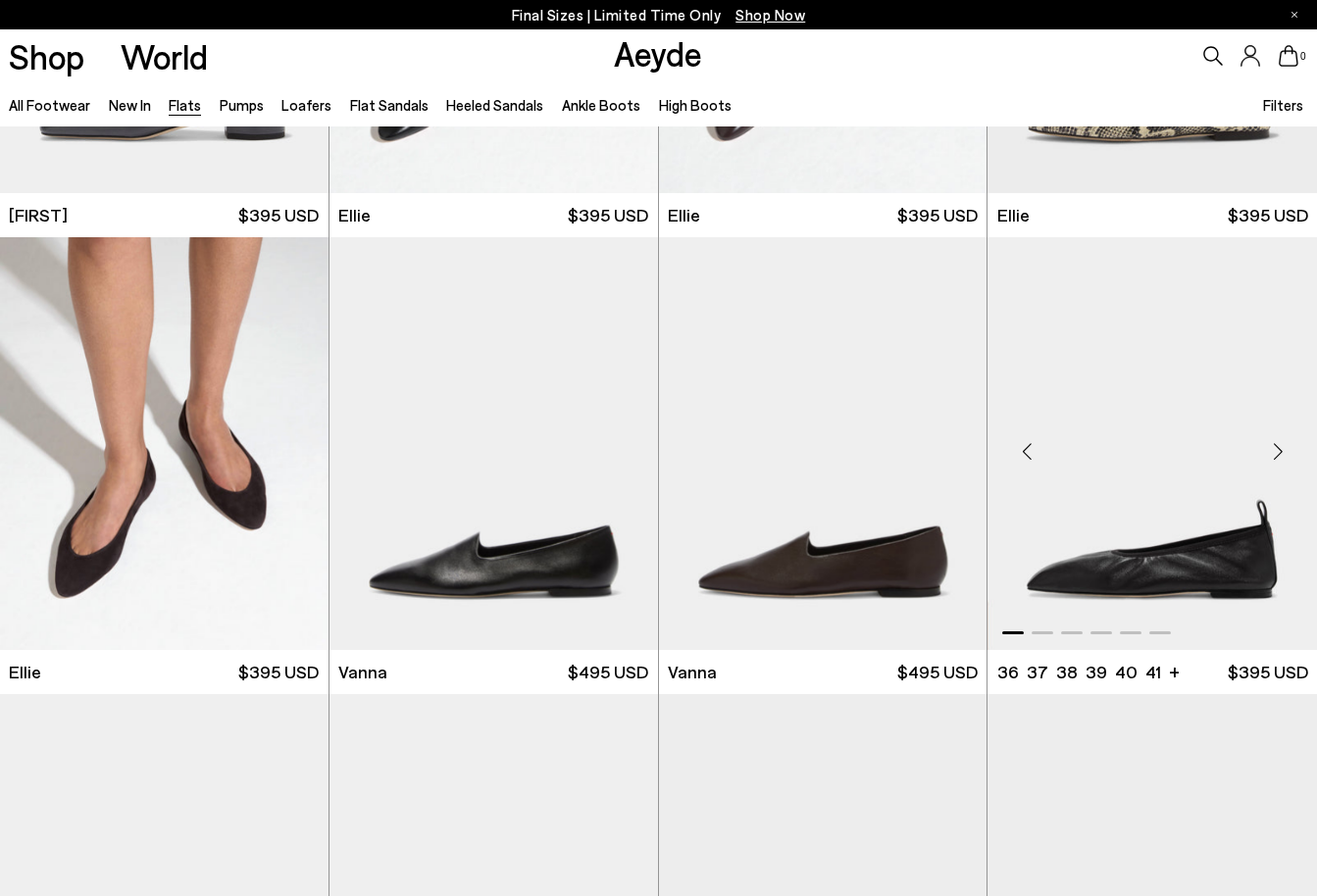 click at bounding box center (1278, 452) 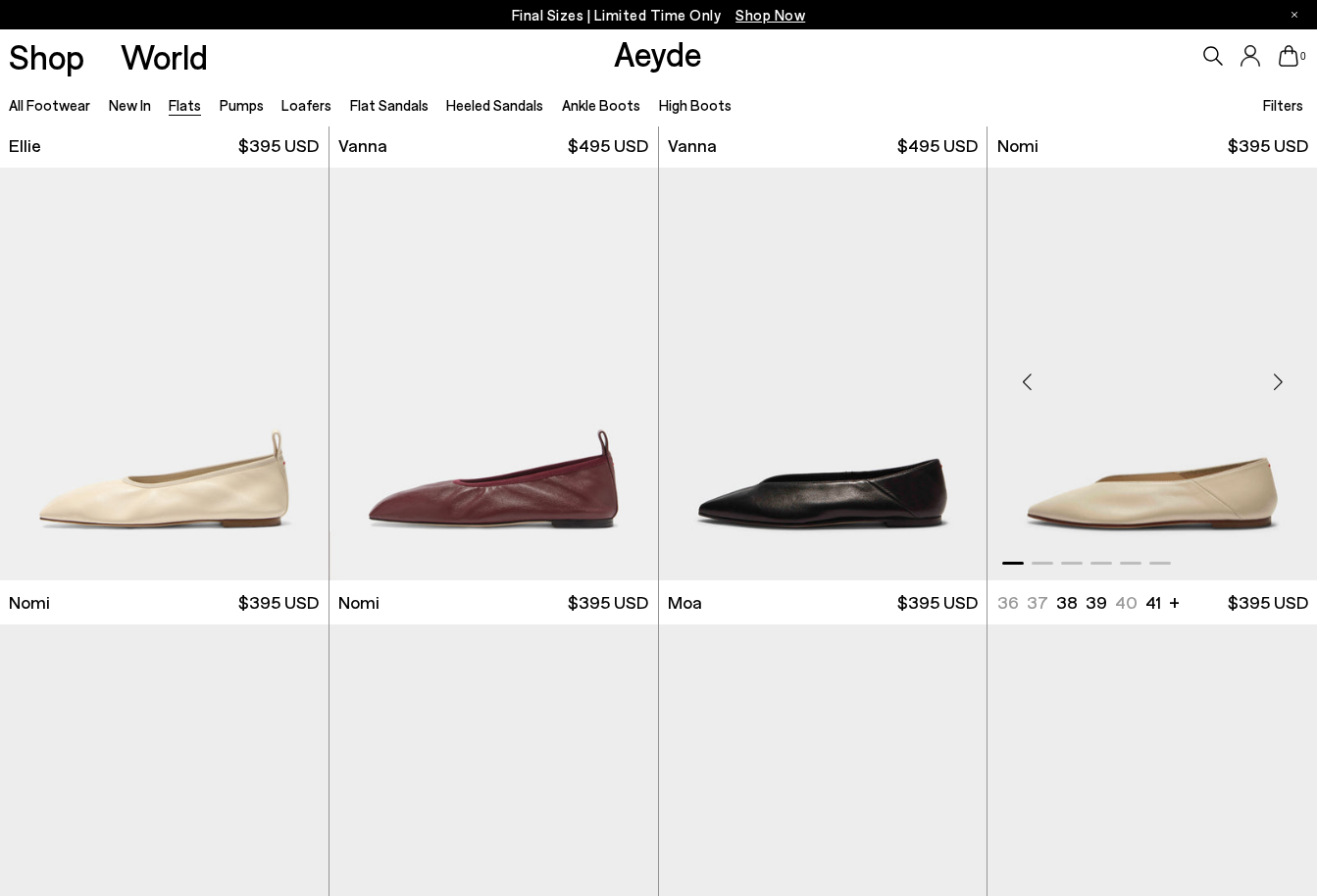 scroll, scrollTop: 1331, scrollLeft: 0, axis: vertical 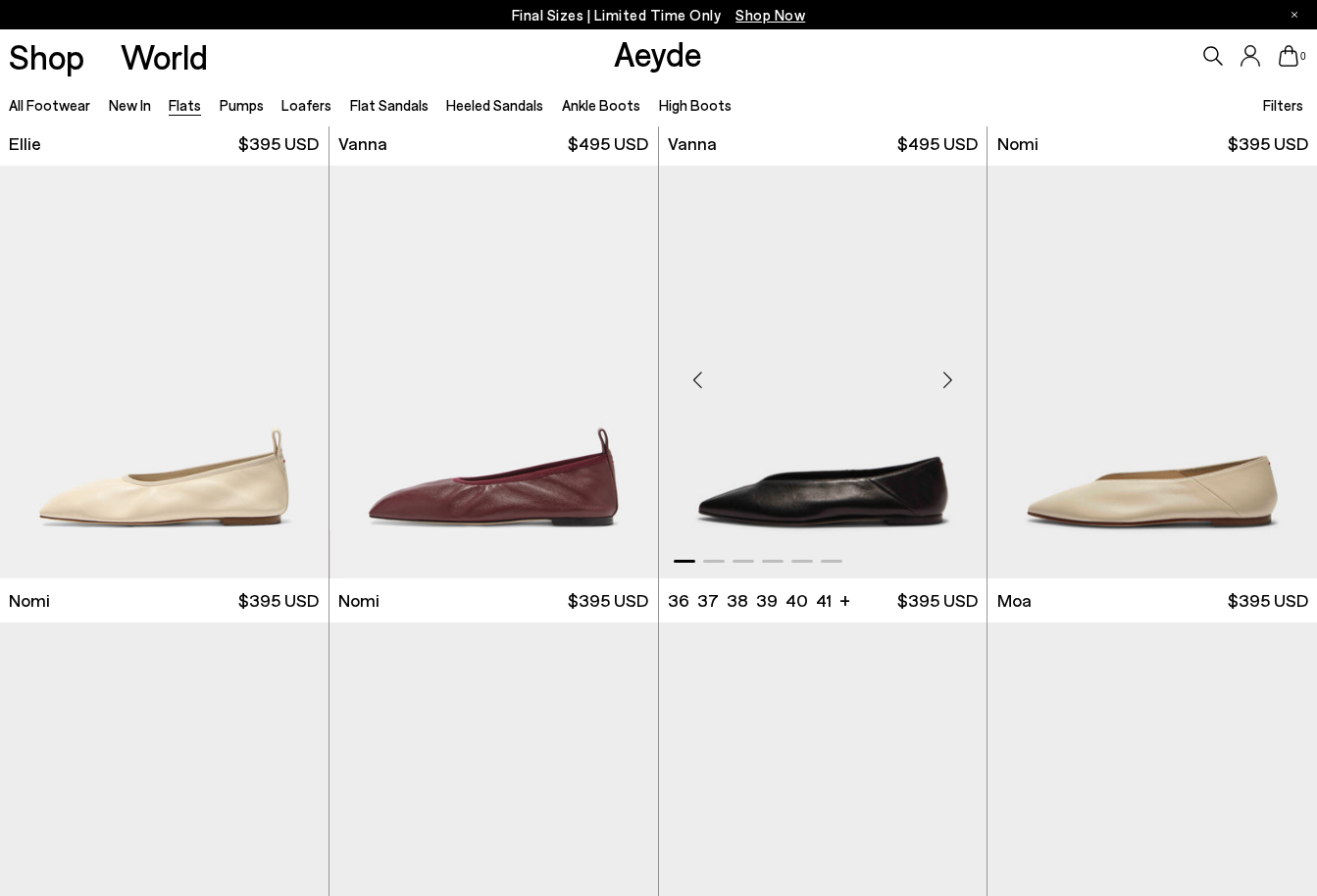 click at bounding box center (947, 380) 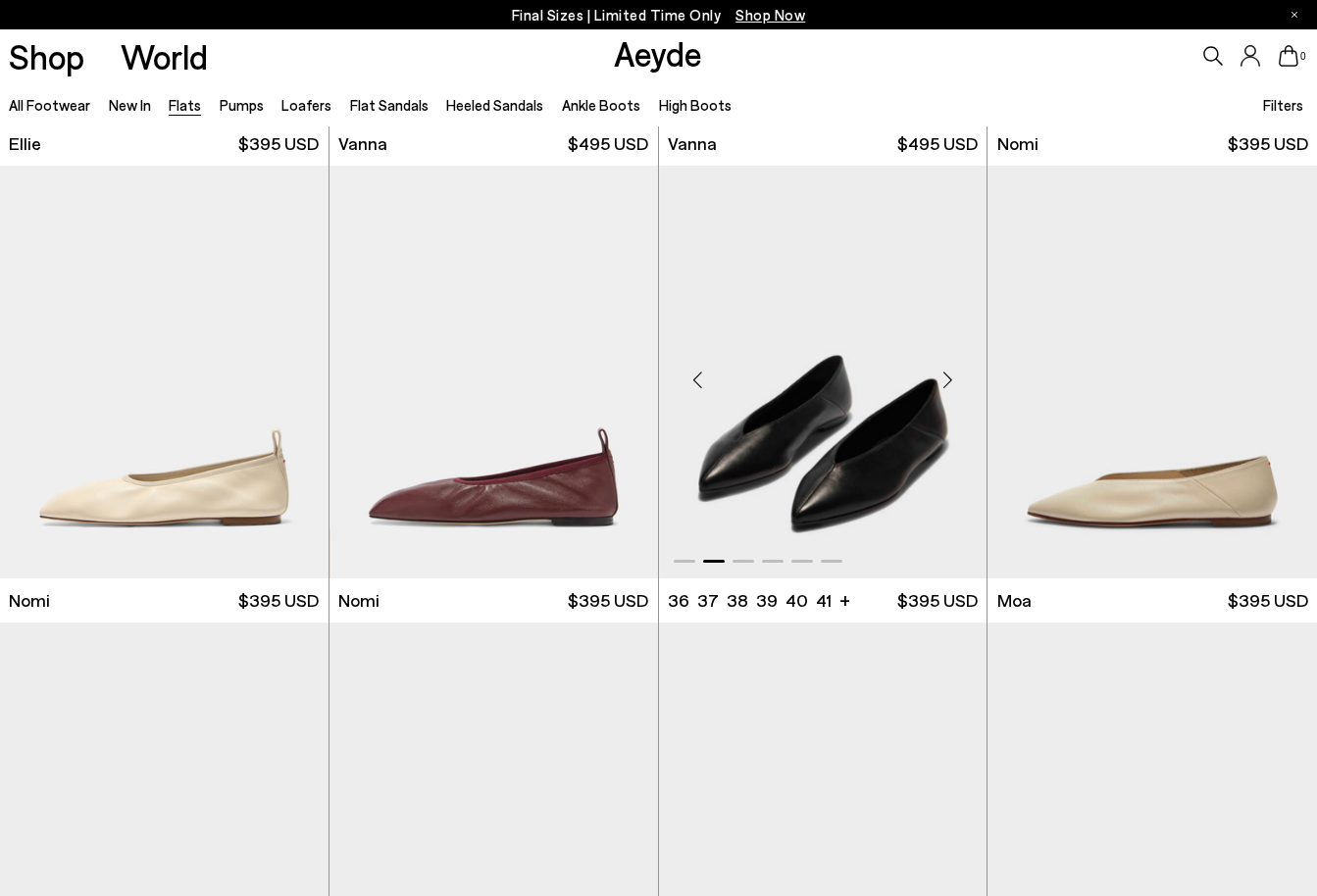 click at bounding box center (947, 380) 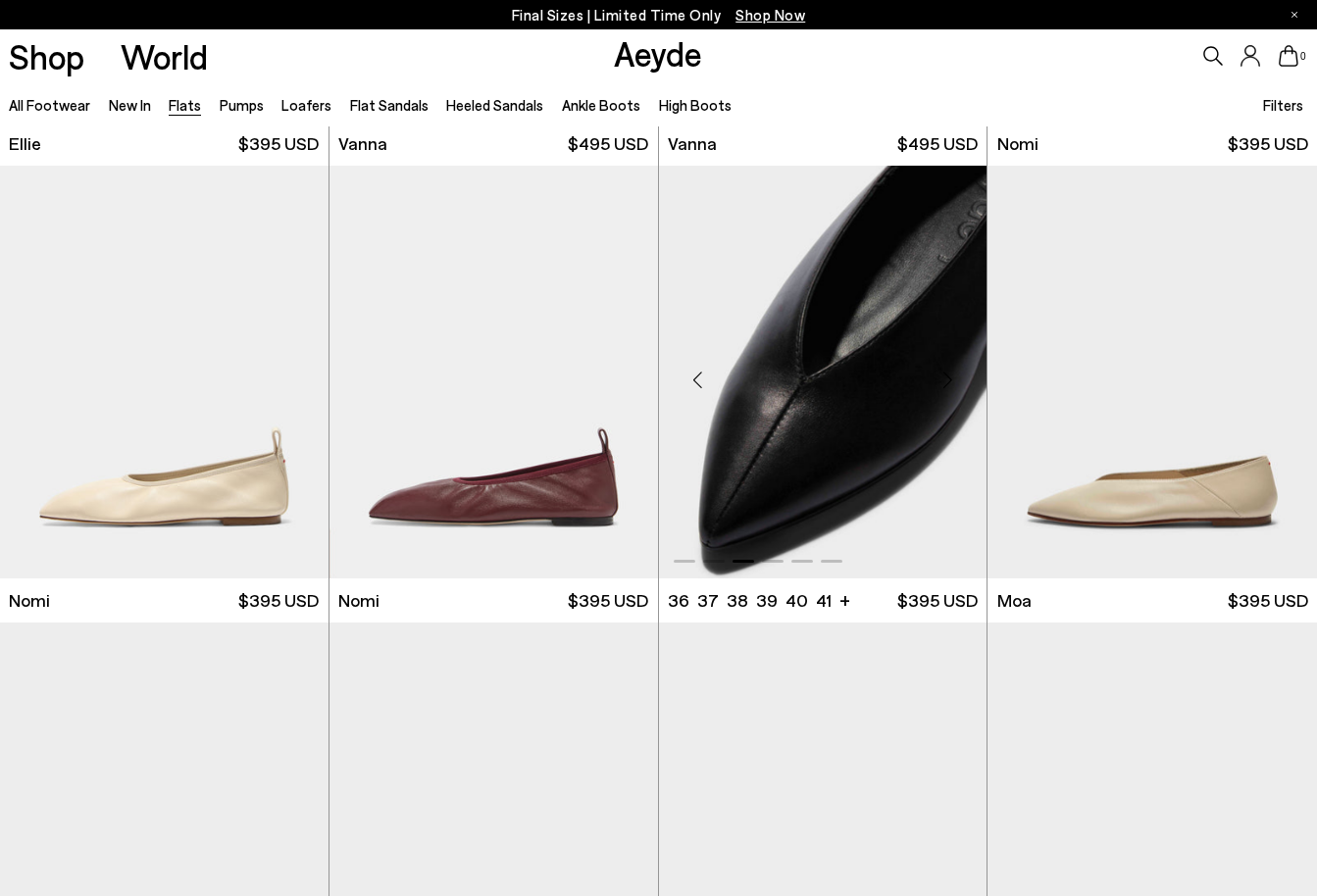 click at bounding box center [947, 380] 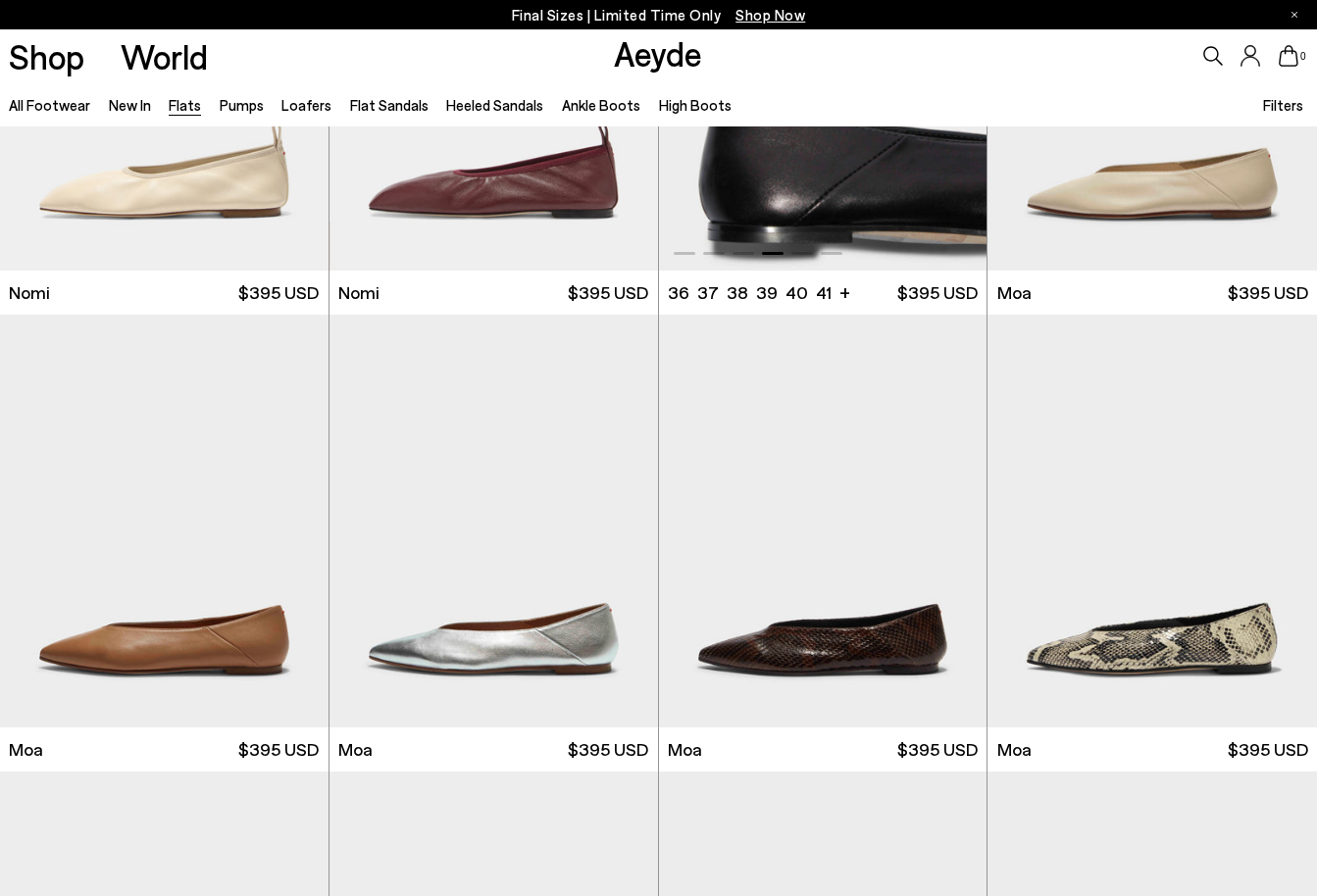 scroll, scrollTop: 1762, scrollLeft: 0, axis: vertical 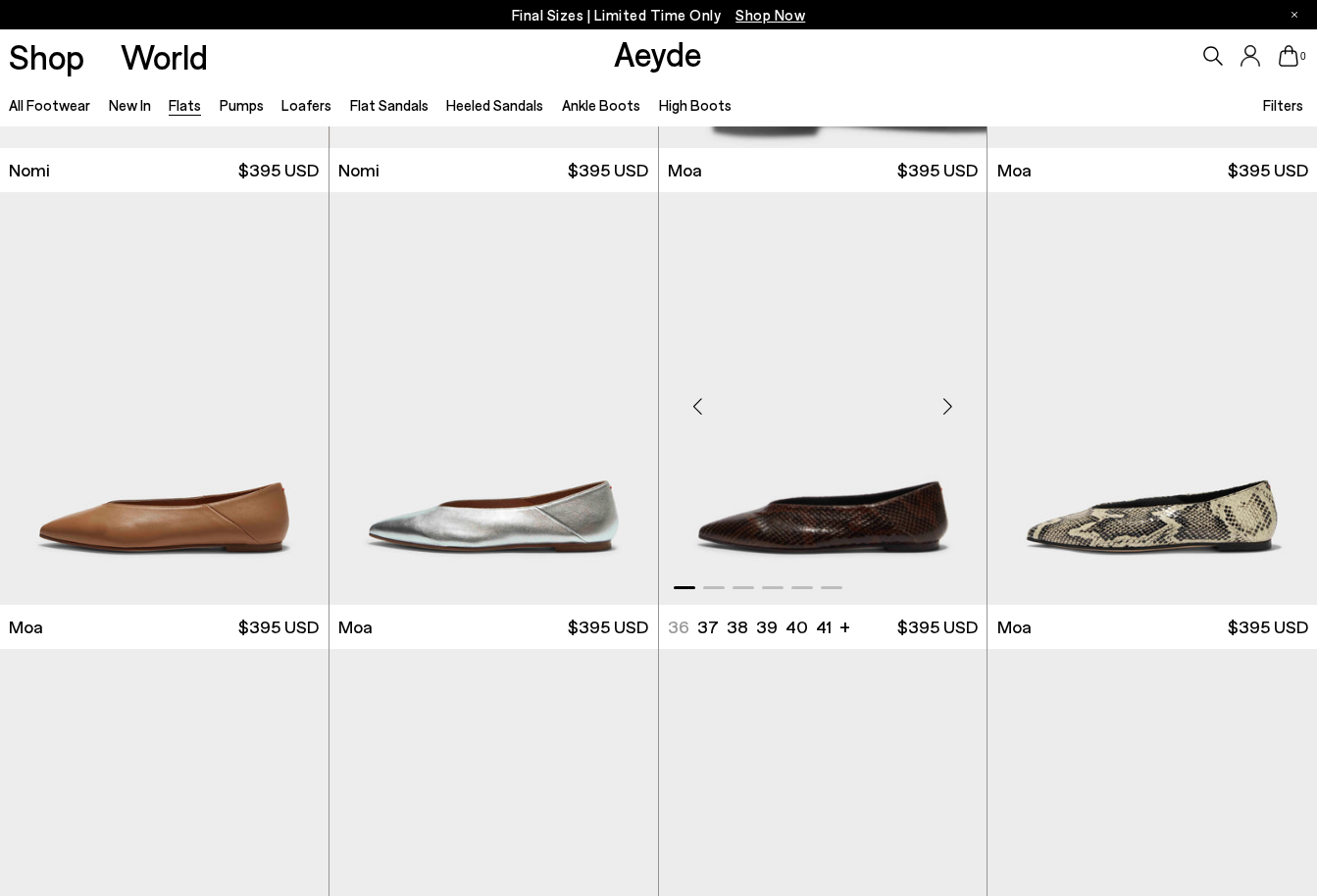 click at bounding box center (947, 407) 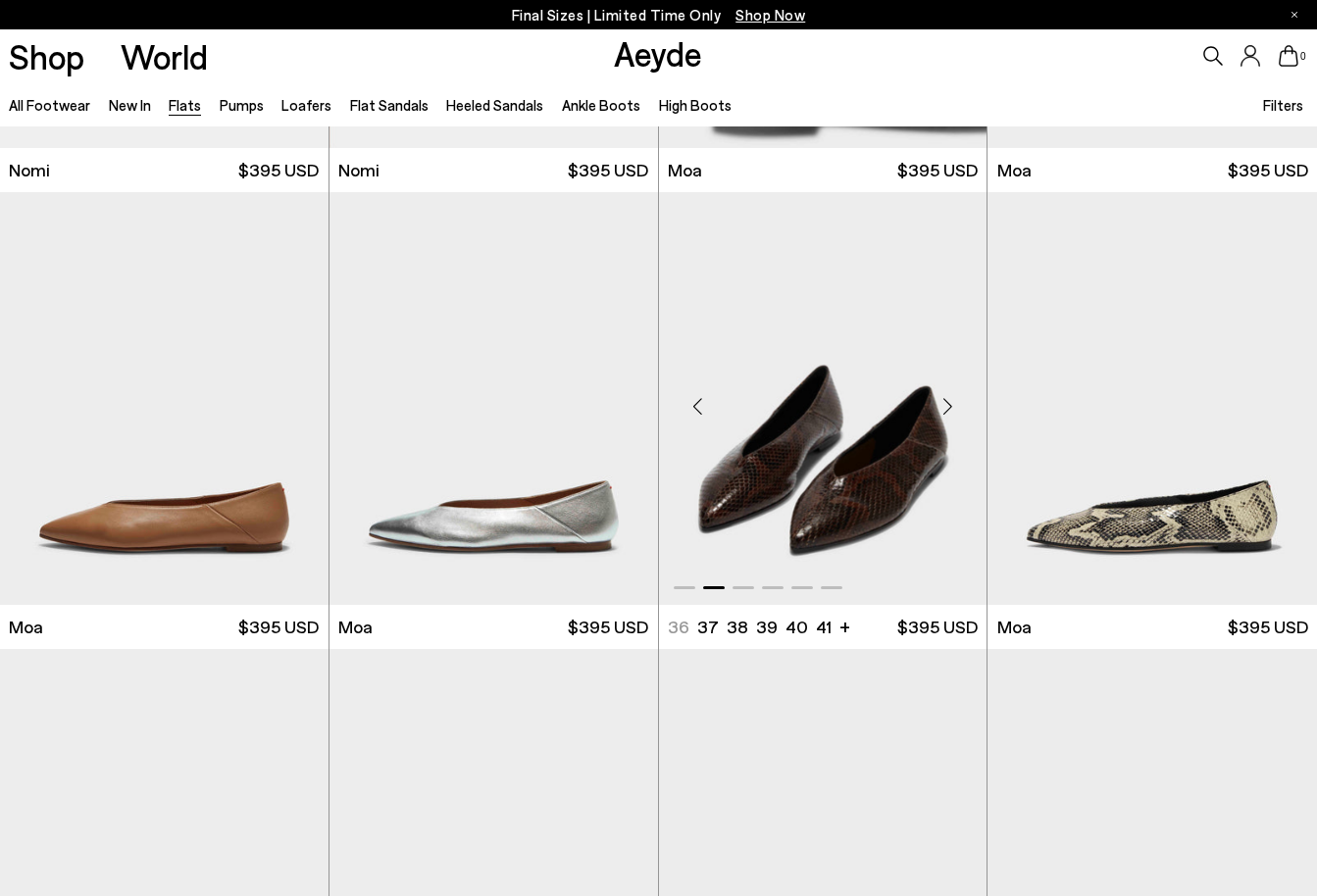 click at bounding box center [947, 407] 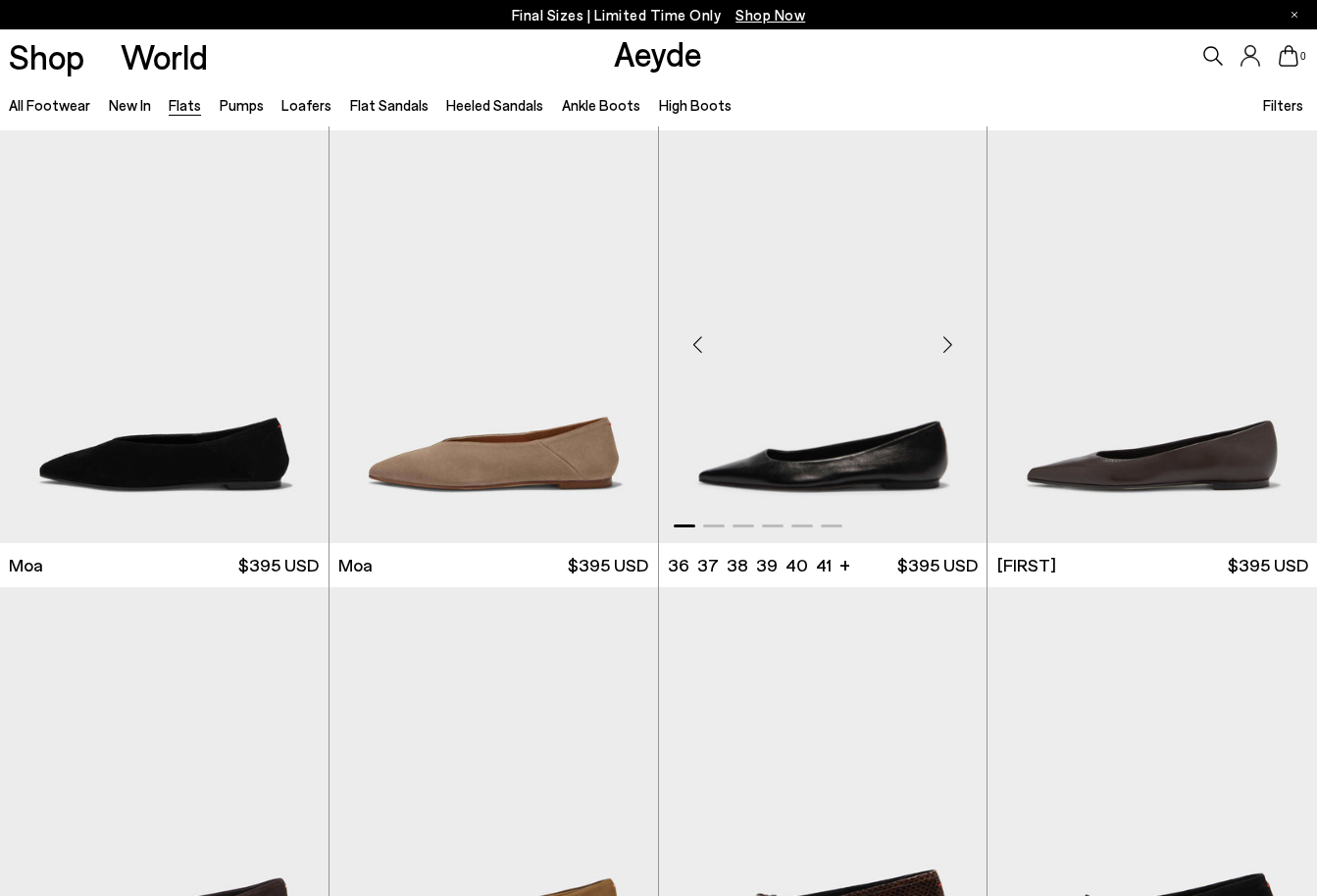 scroll, scrollTop: 2283, scrollLeft: 0, axis: vertical 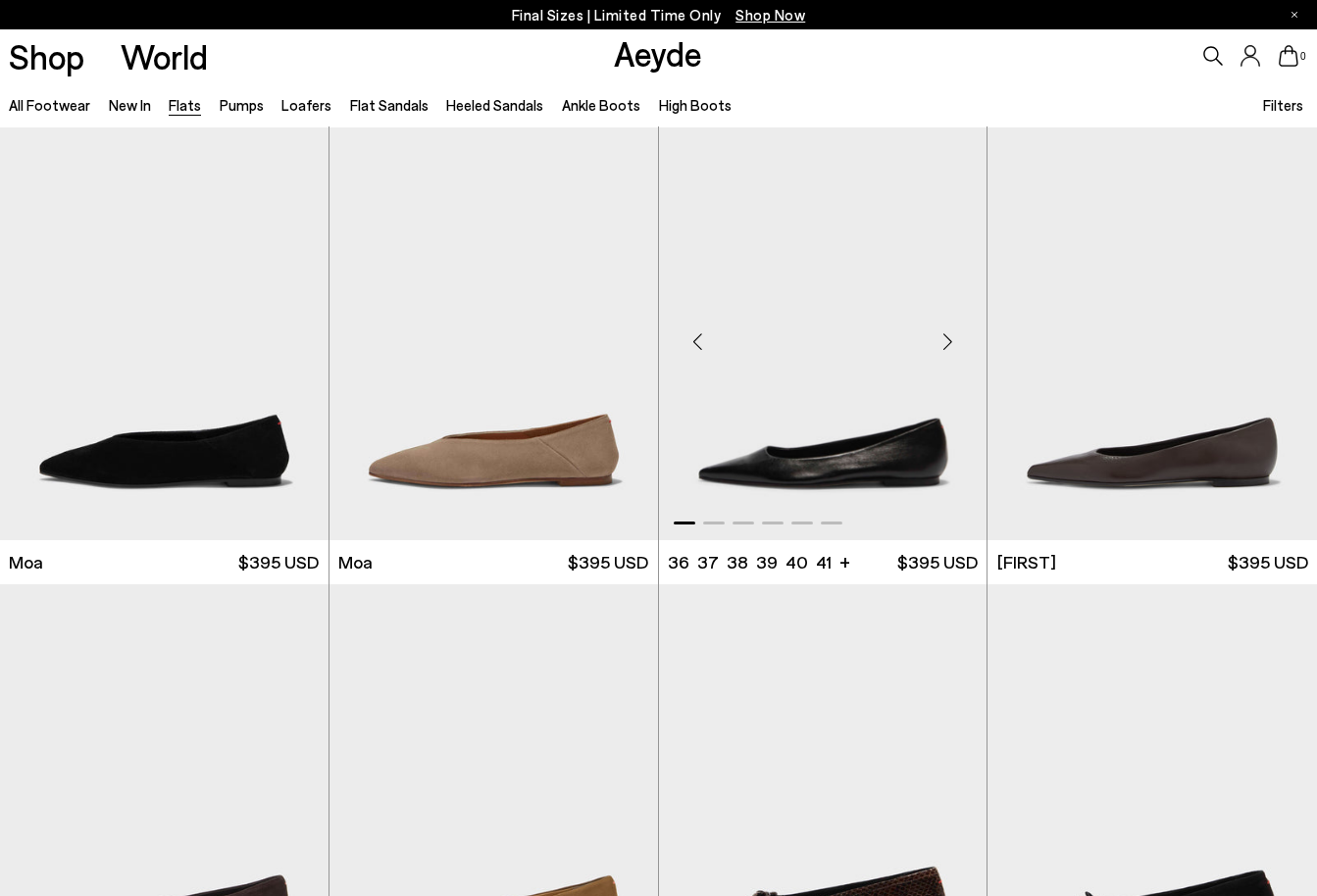 click at bounding box center (947, 342) 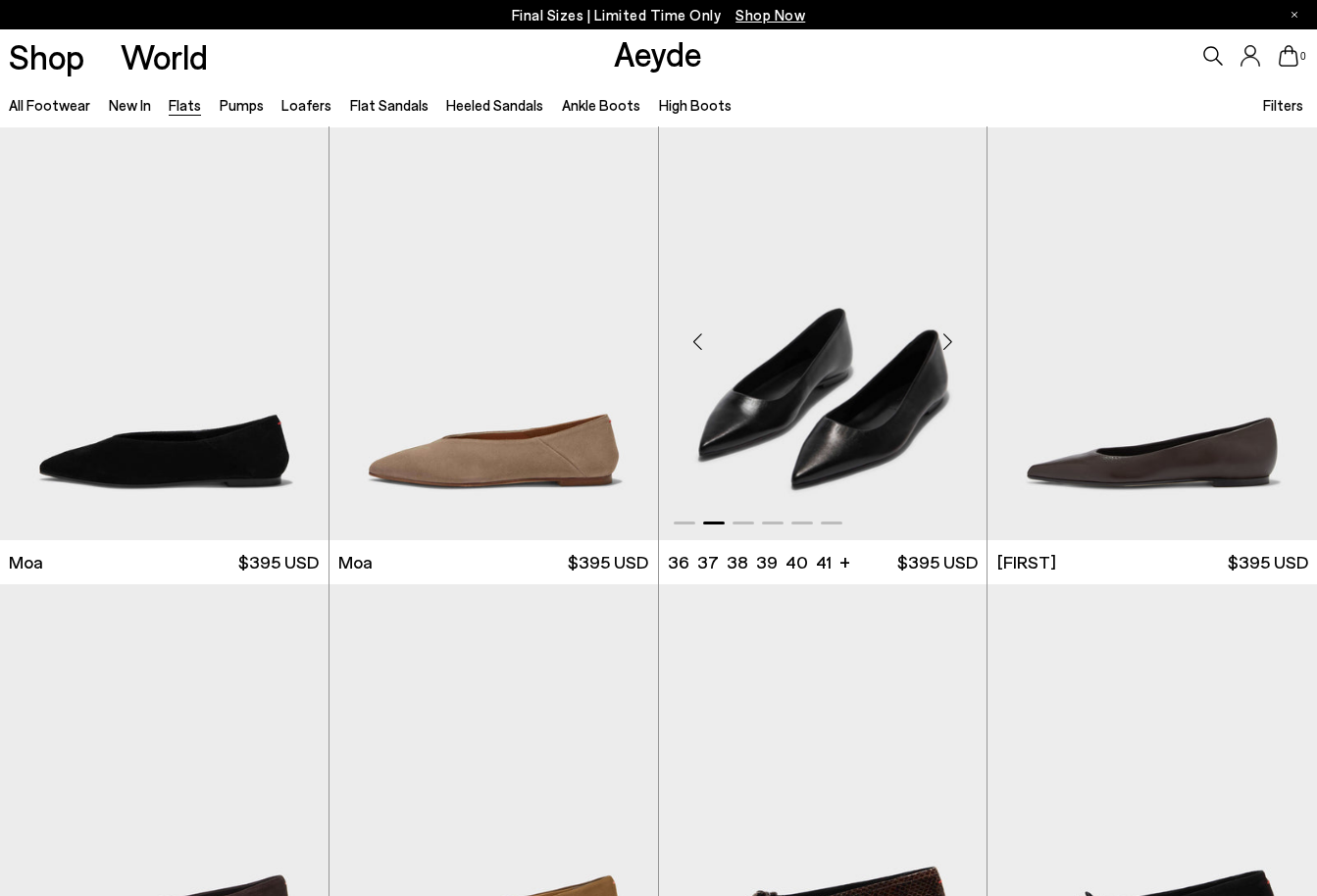 click at bounding box center (947, 342) 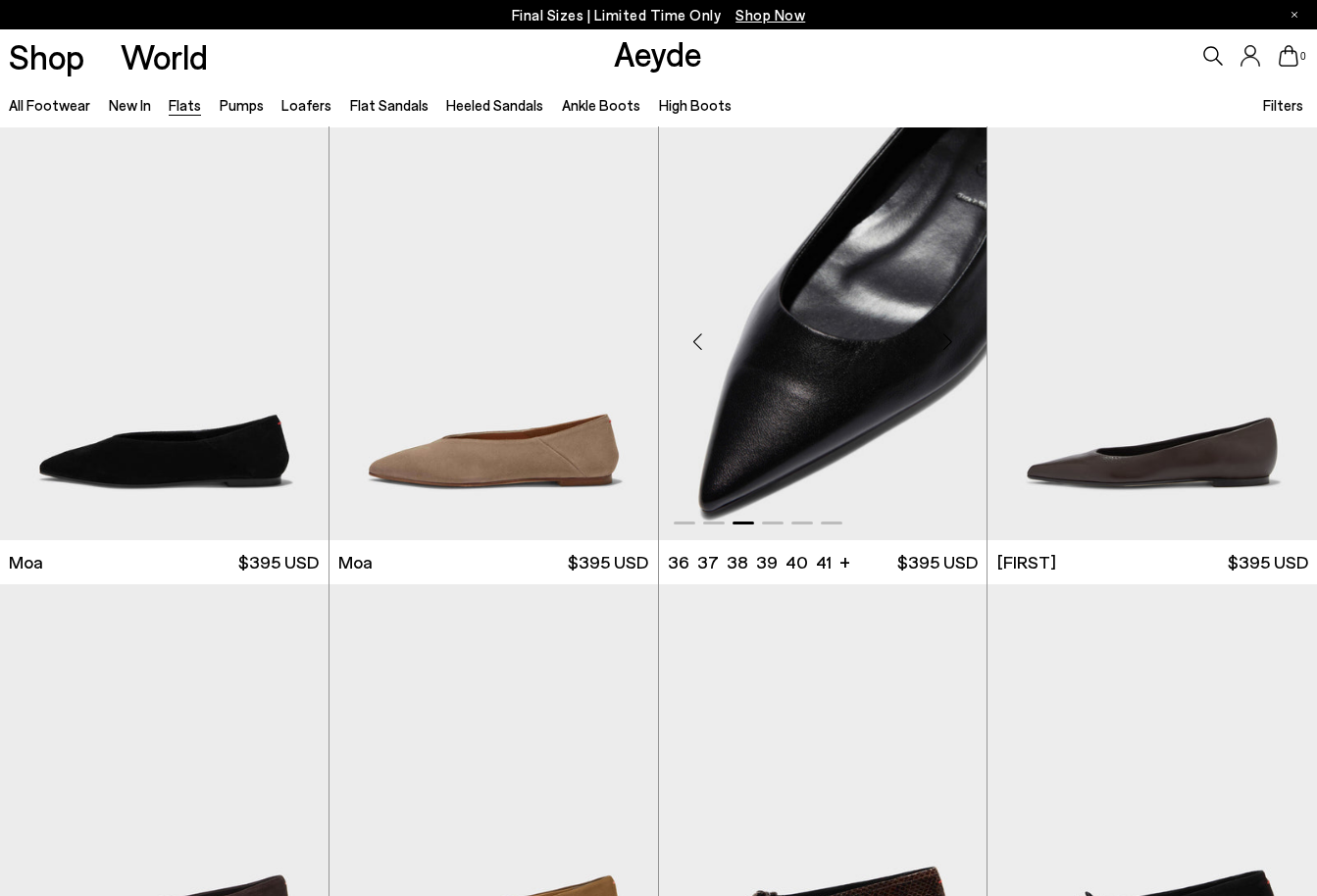 click at bounding box center (947, 342) 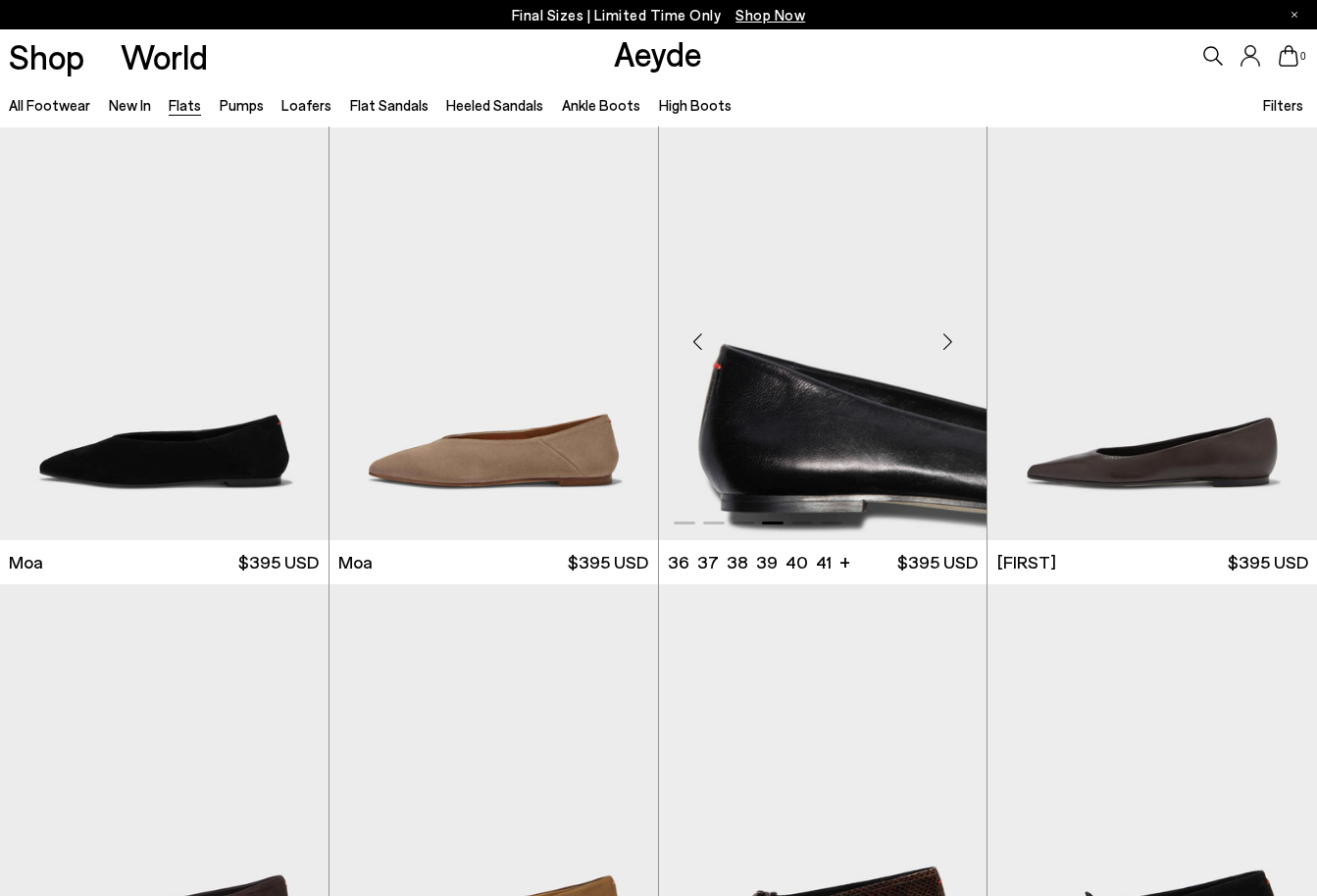 click at bounding box center [947, 342] 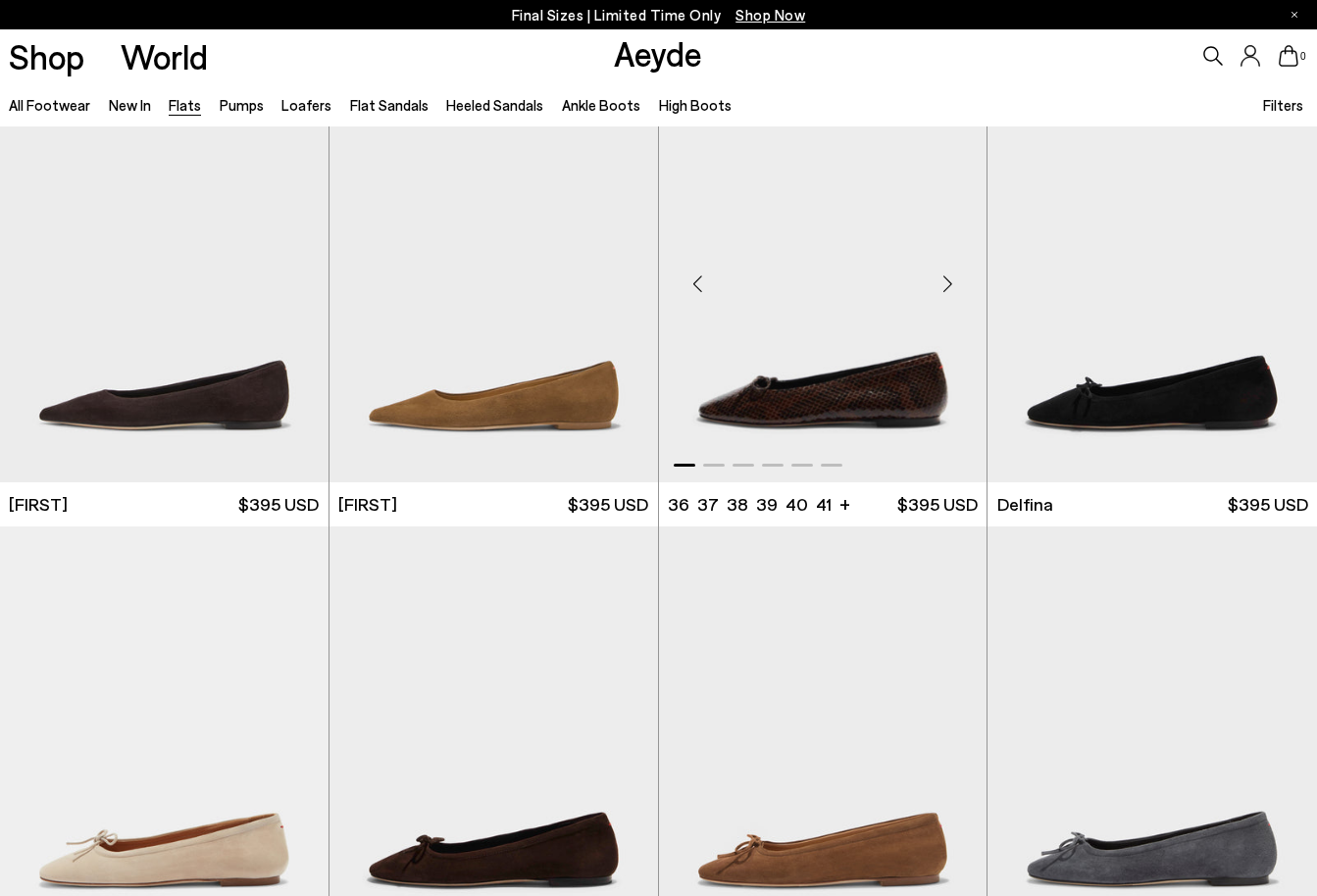 scroll, scrollTop: 2801, scrollLeft: 0, axis: vertical 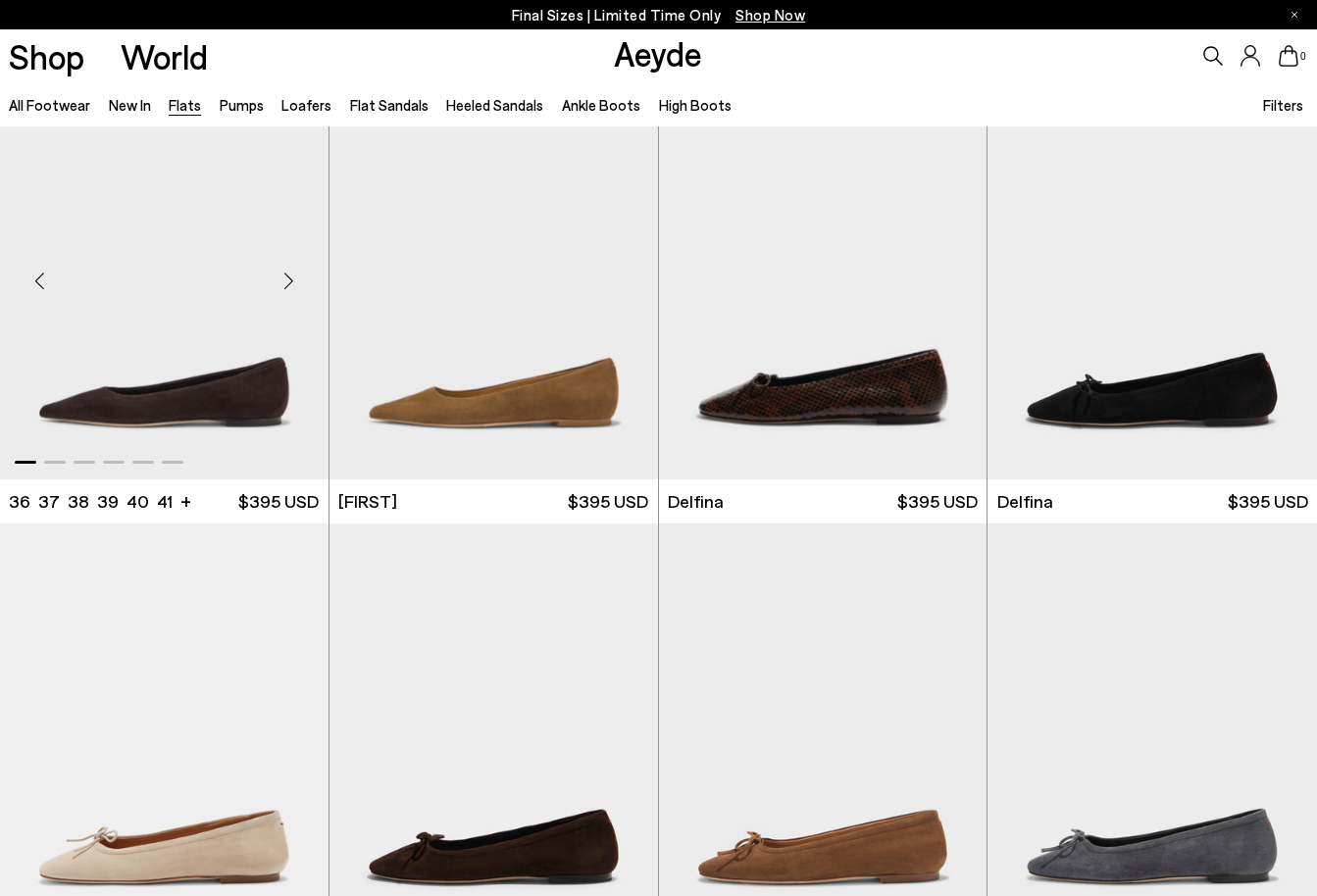 click at bounding box center [289, 281] 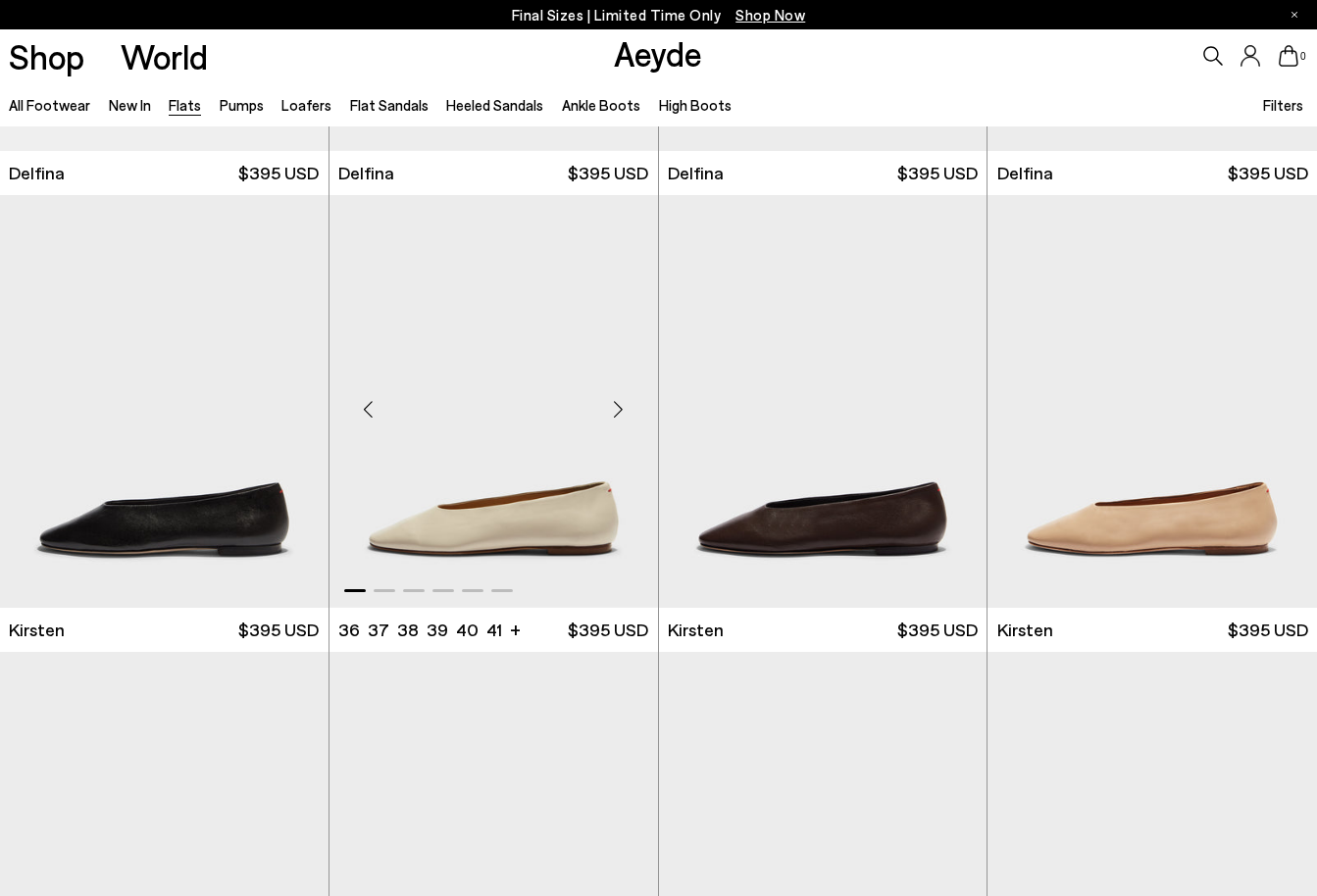 scroll, scrollTop: 3583, scrollLeft: 0, axis: vertical 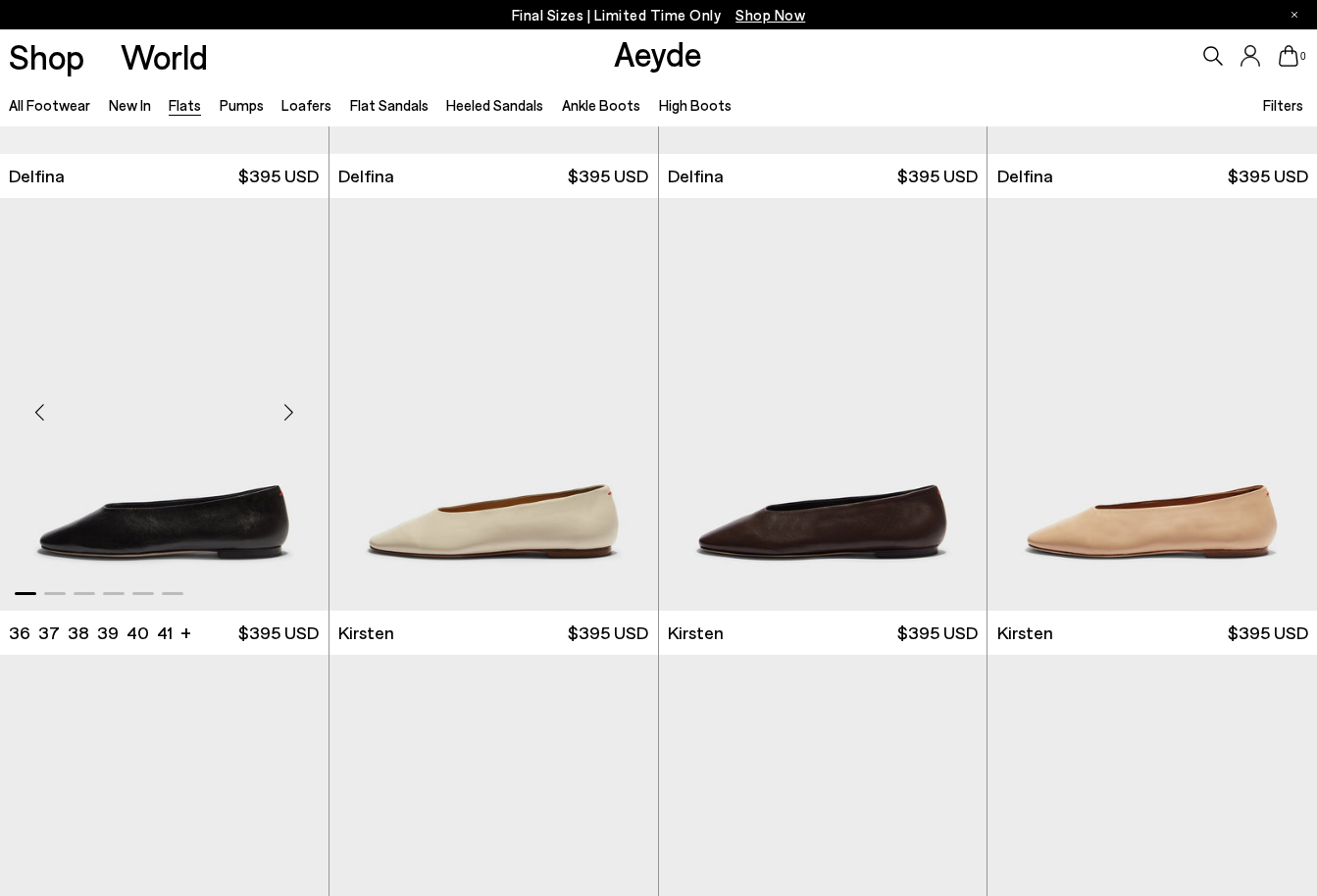 click at bounding box center (289, 413) 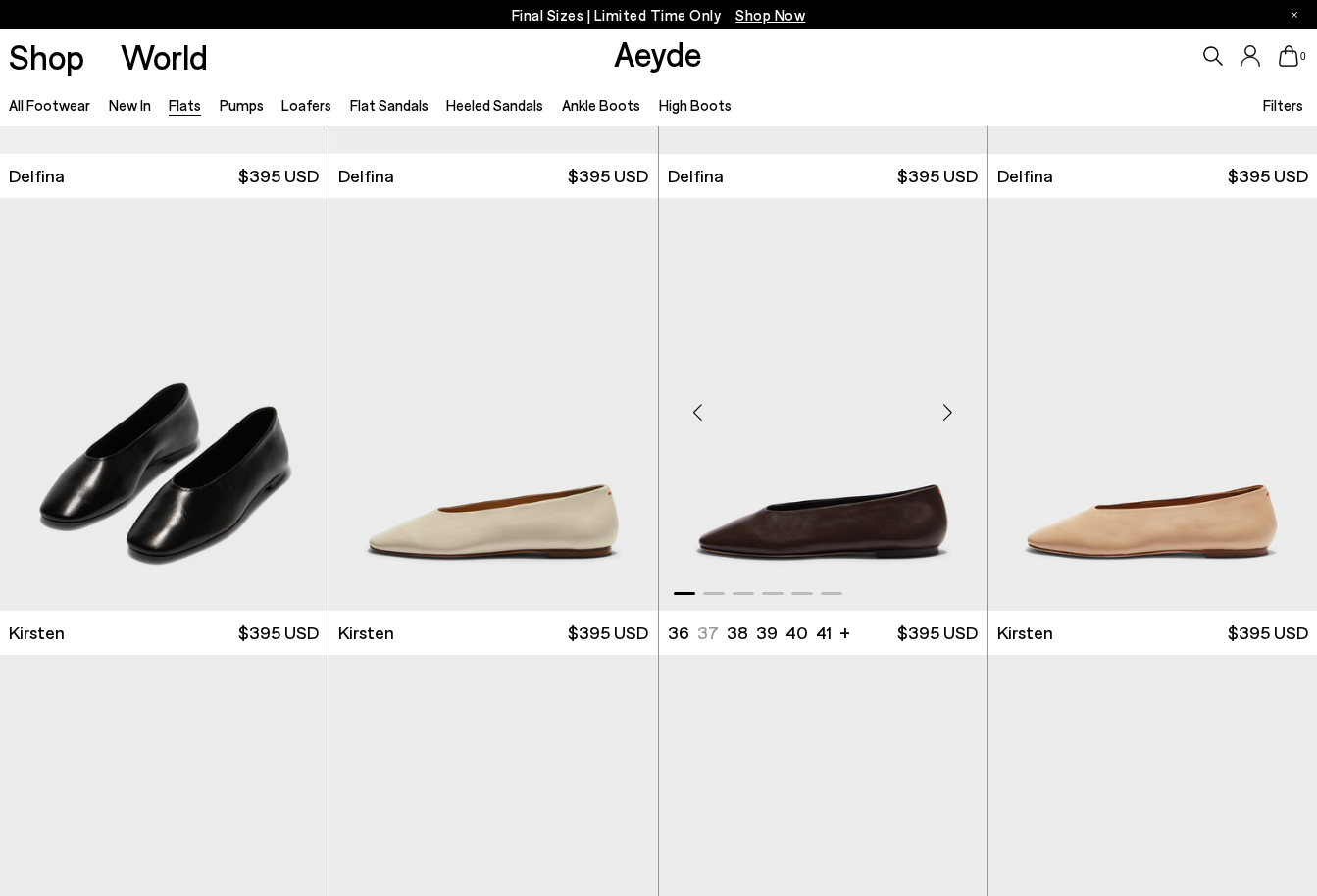 click at bounding box center (947, 413) 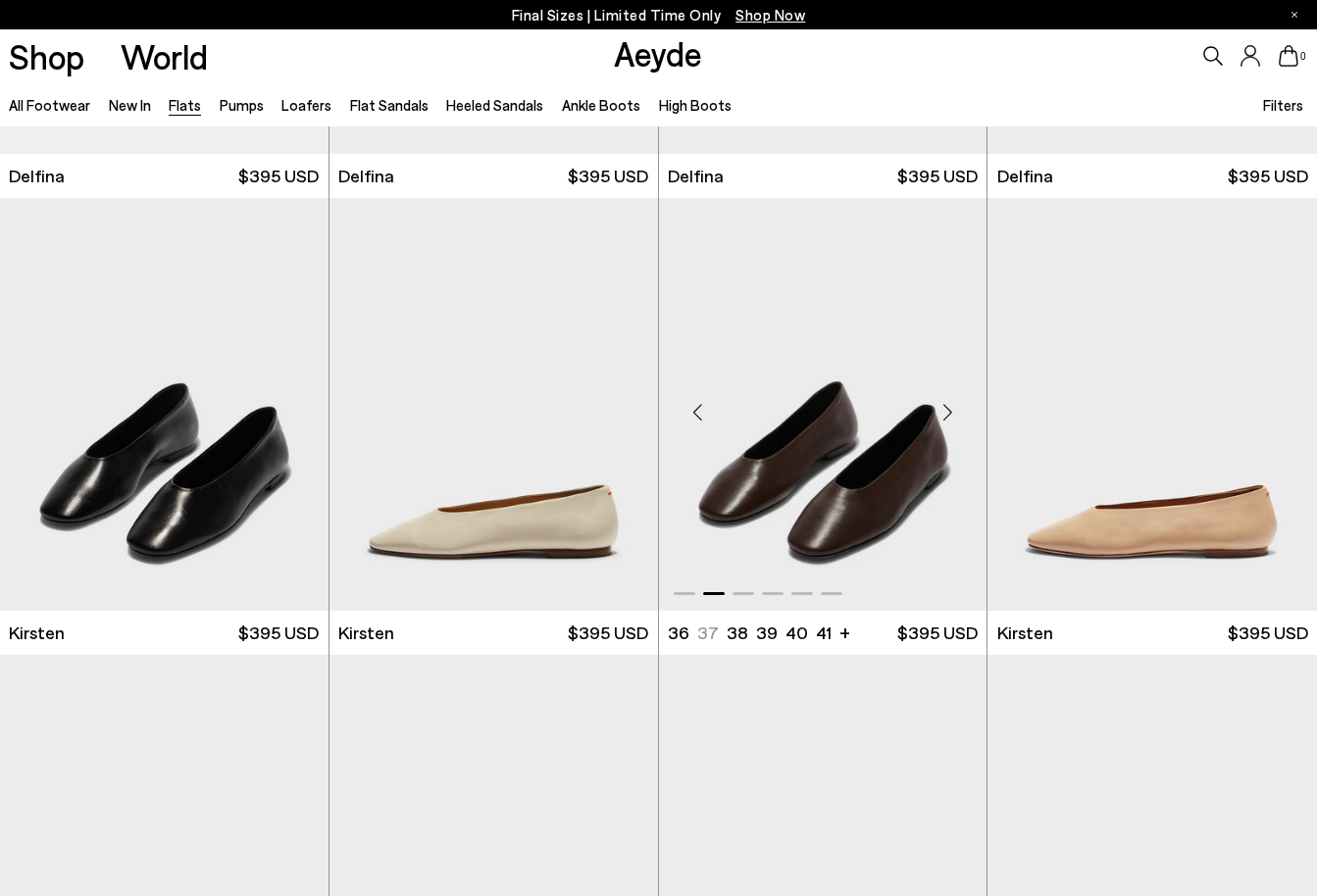 click at bounding box center (947, 413) 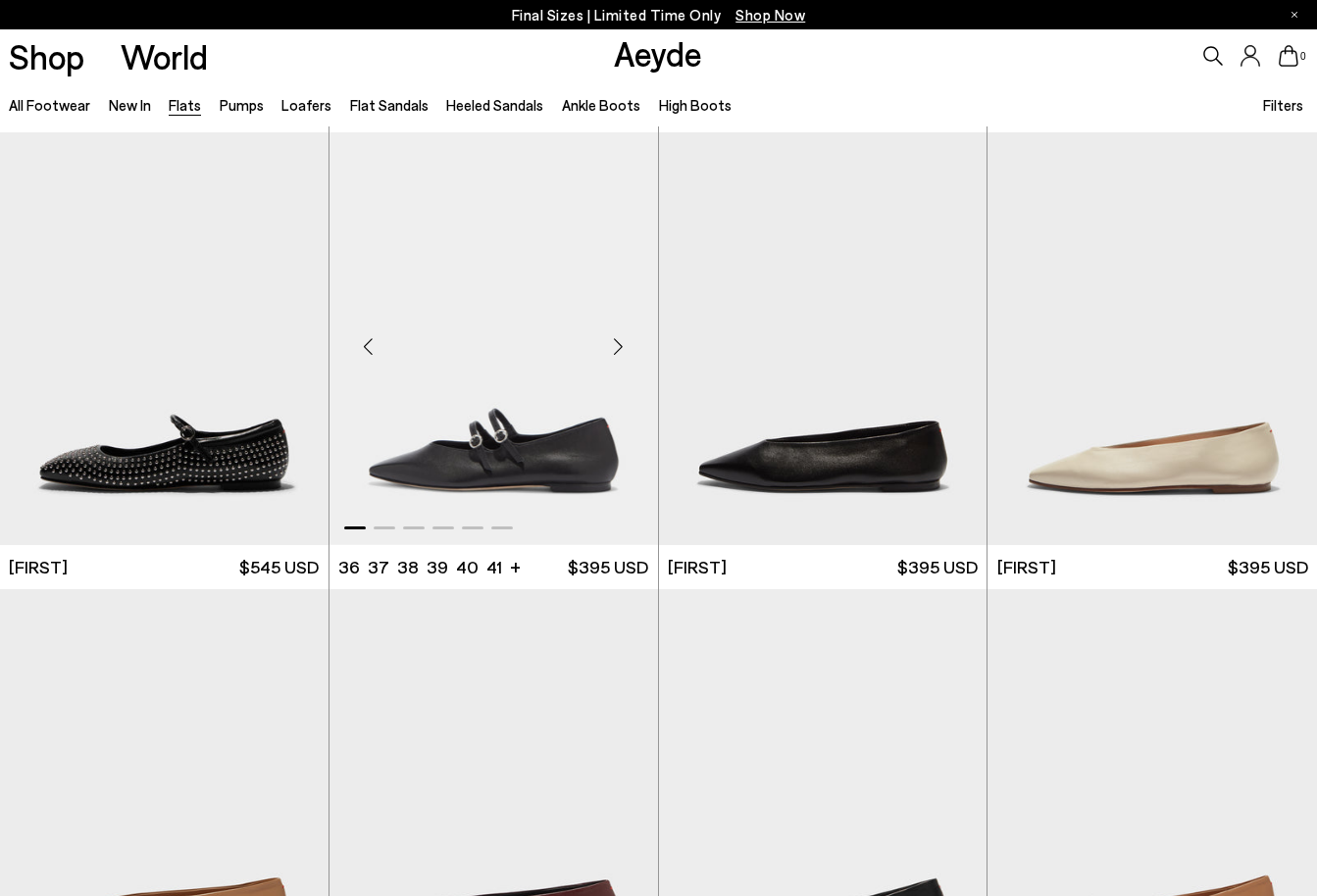 scroll, scrollTop: 5024, scrollLeft: 0, axis: vertical 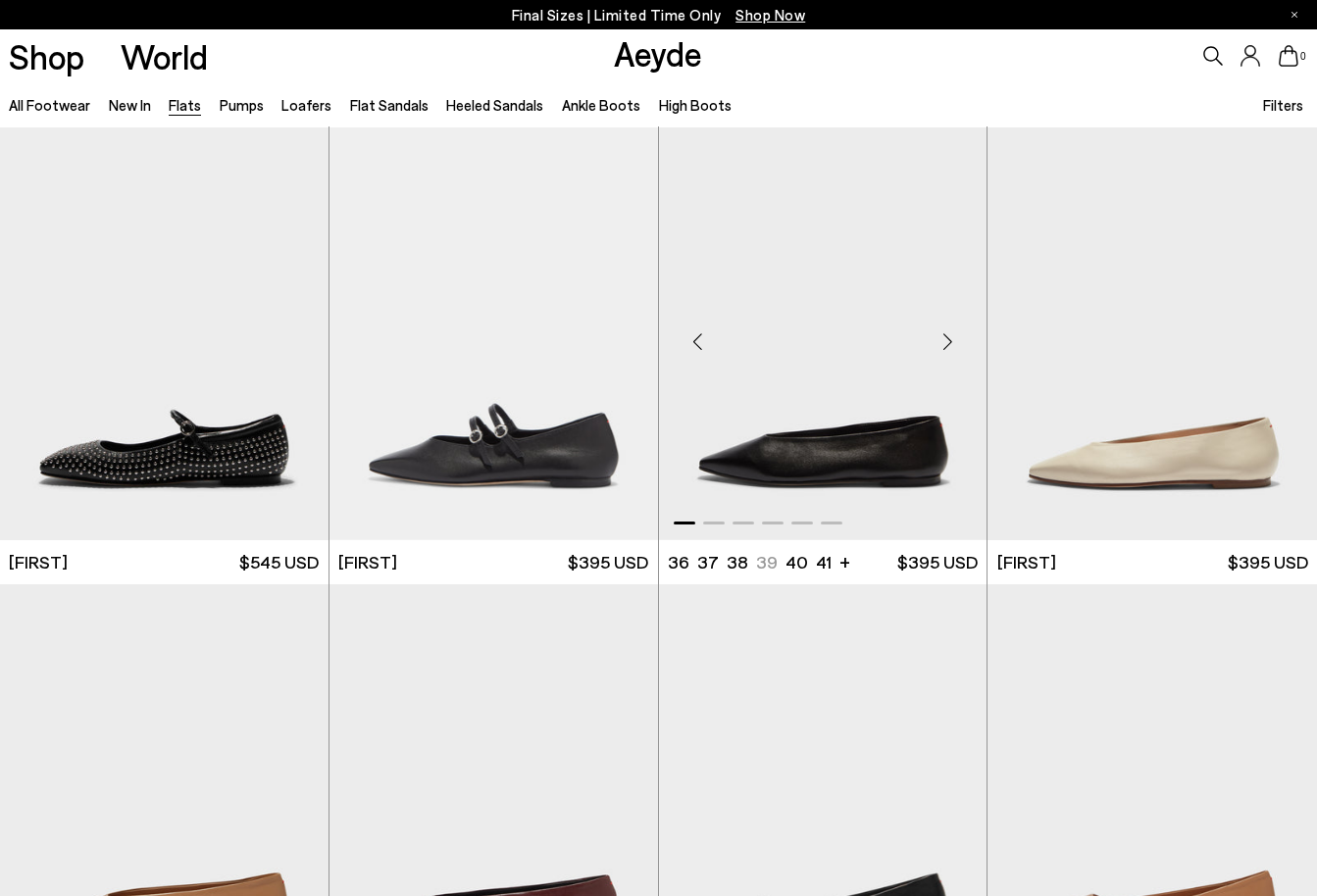 click at bounding box center (947, 342) 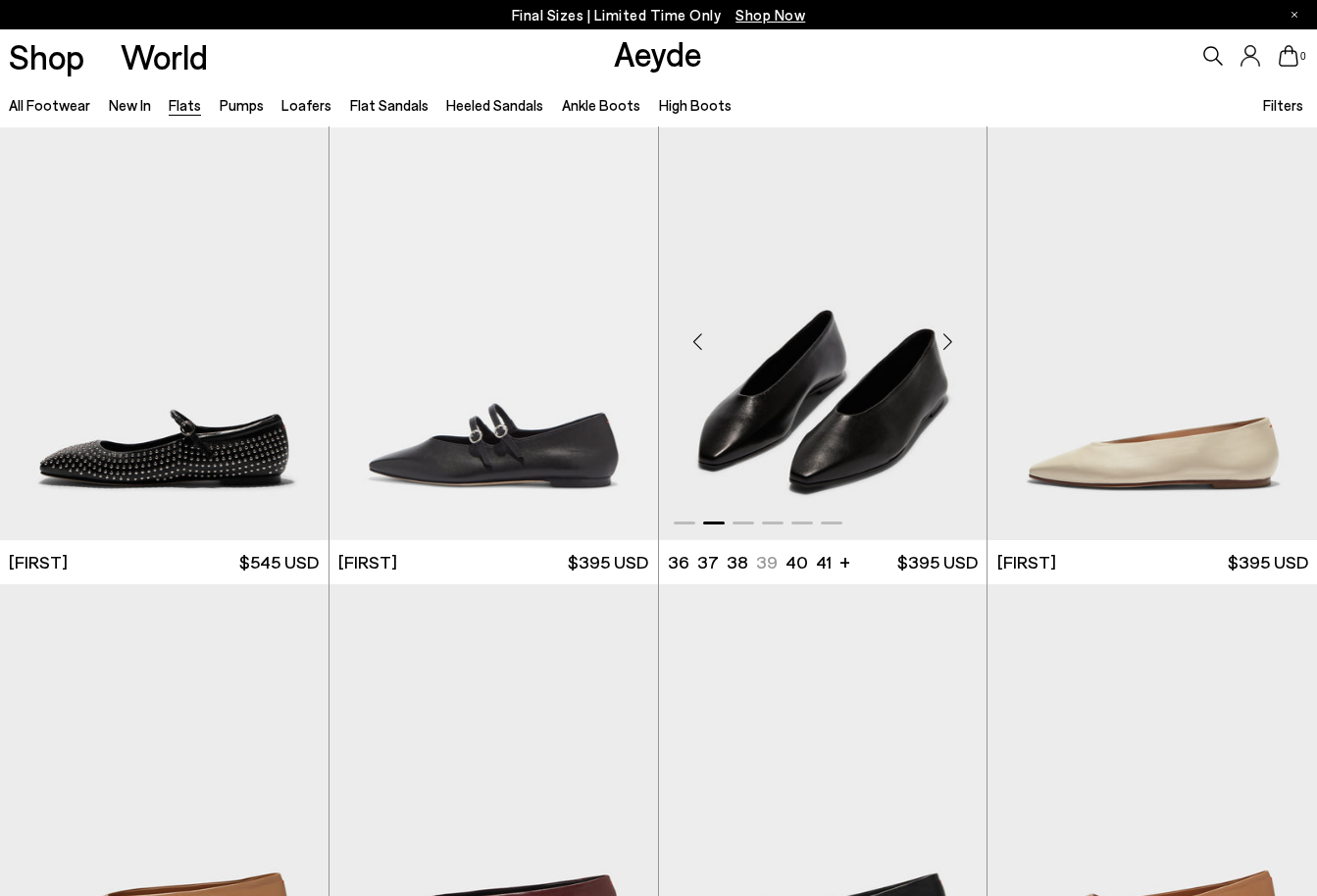 click at bounding box center [947, 342] 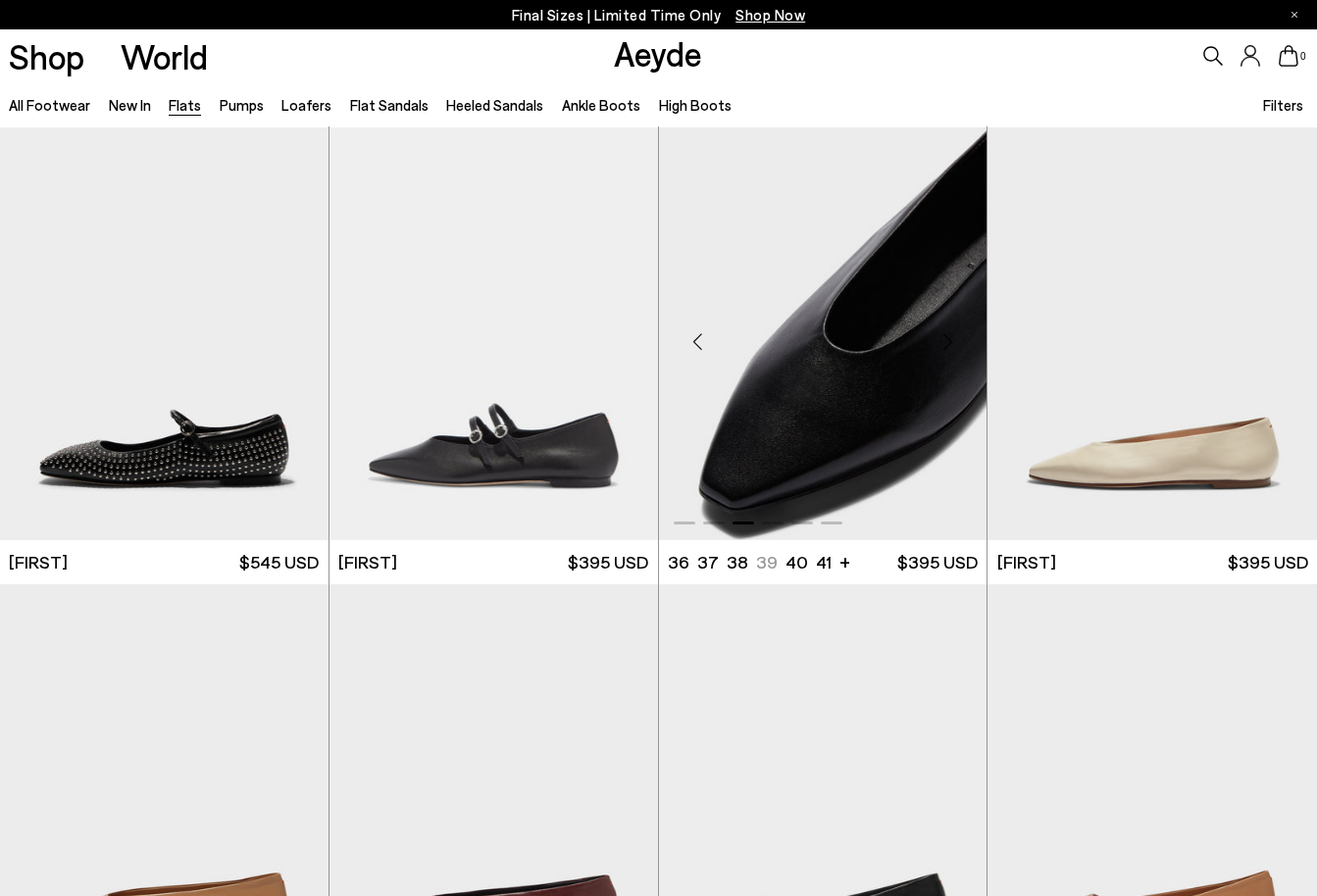 click at bounding box center [947, 342] 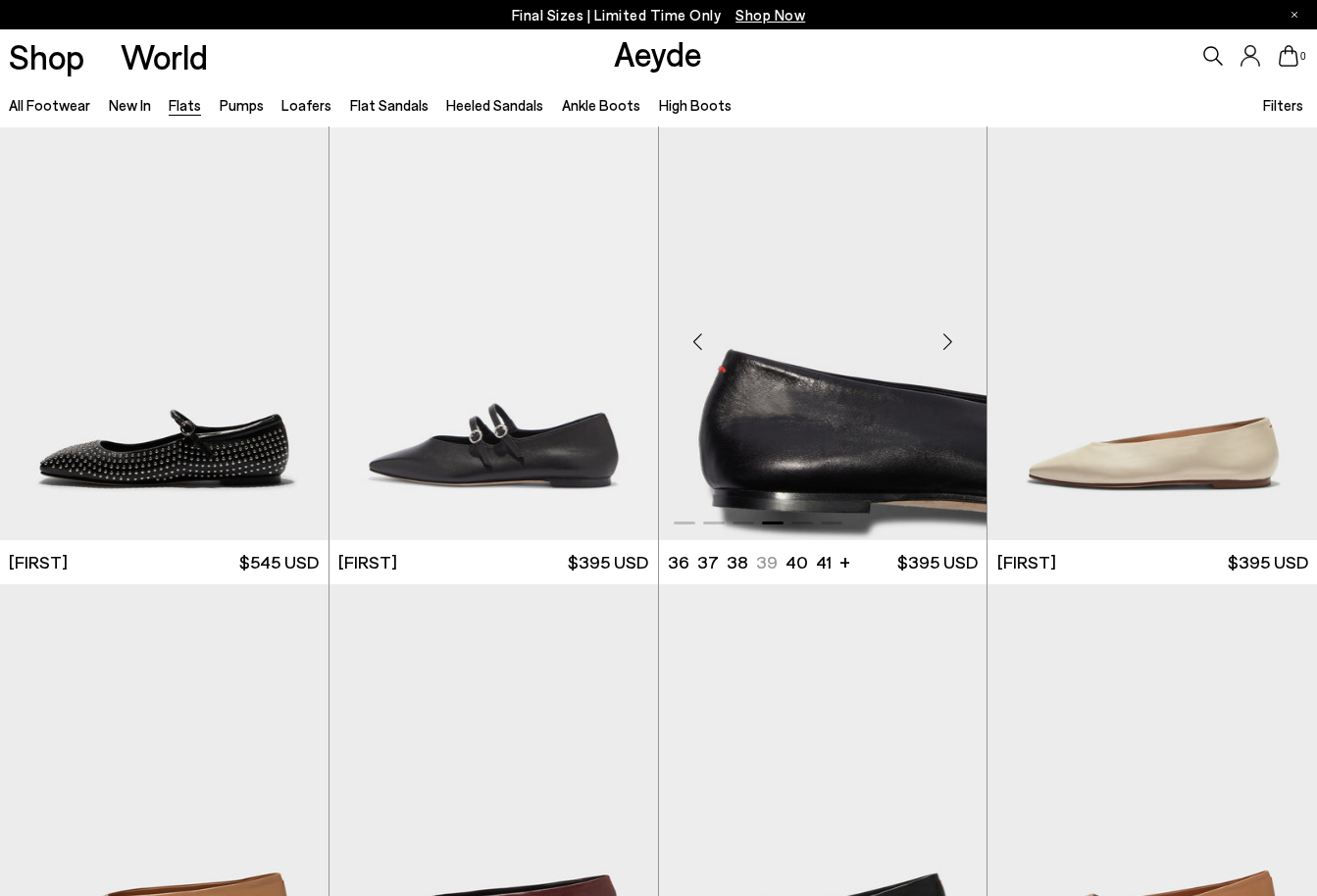 click at bounding box center (947, 342) 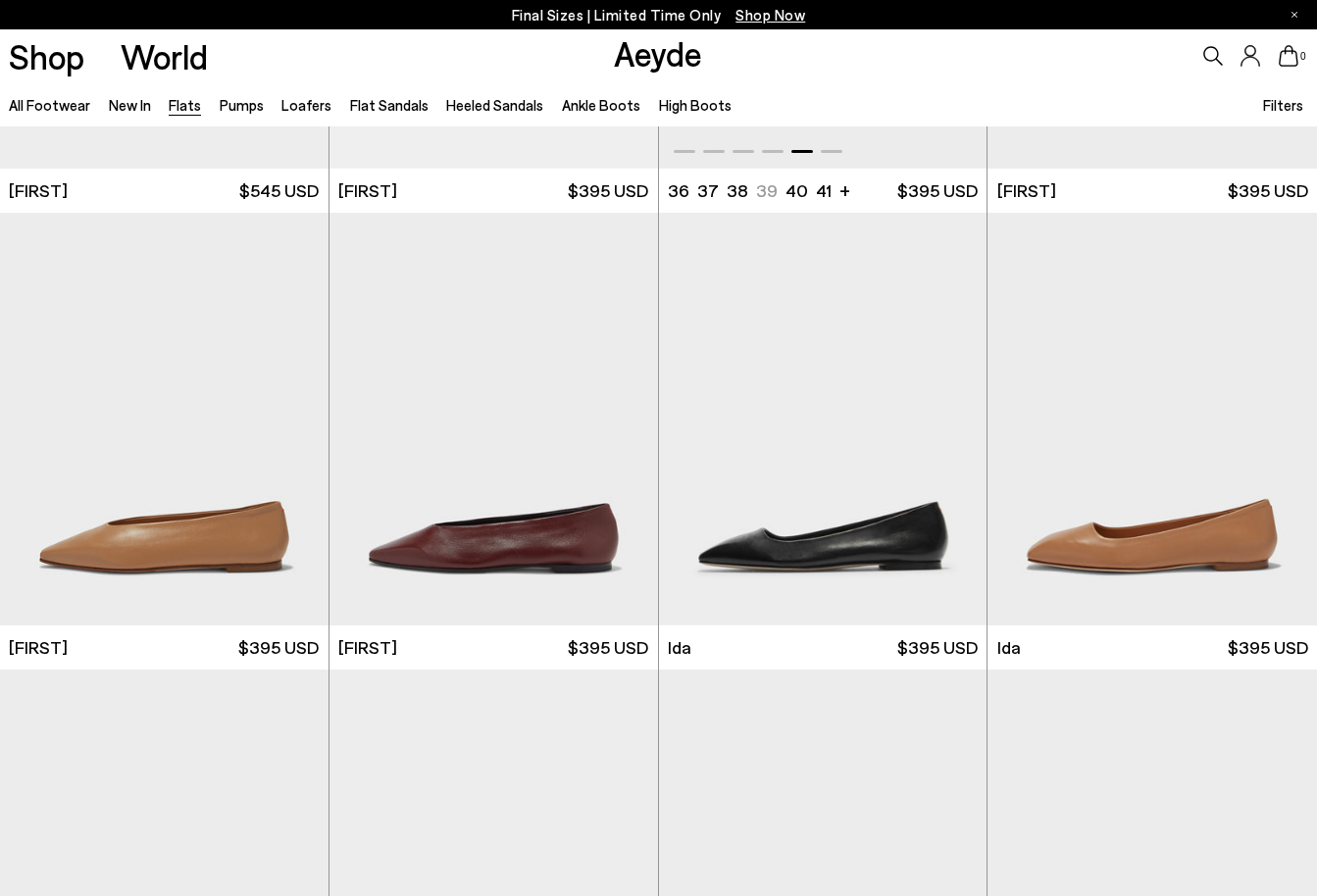 scroll, scrollTop: 5447, scrollLeft: 0, axis: vertical 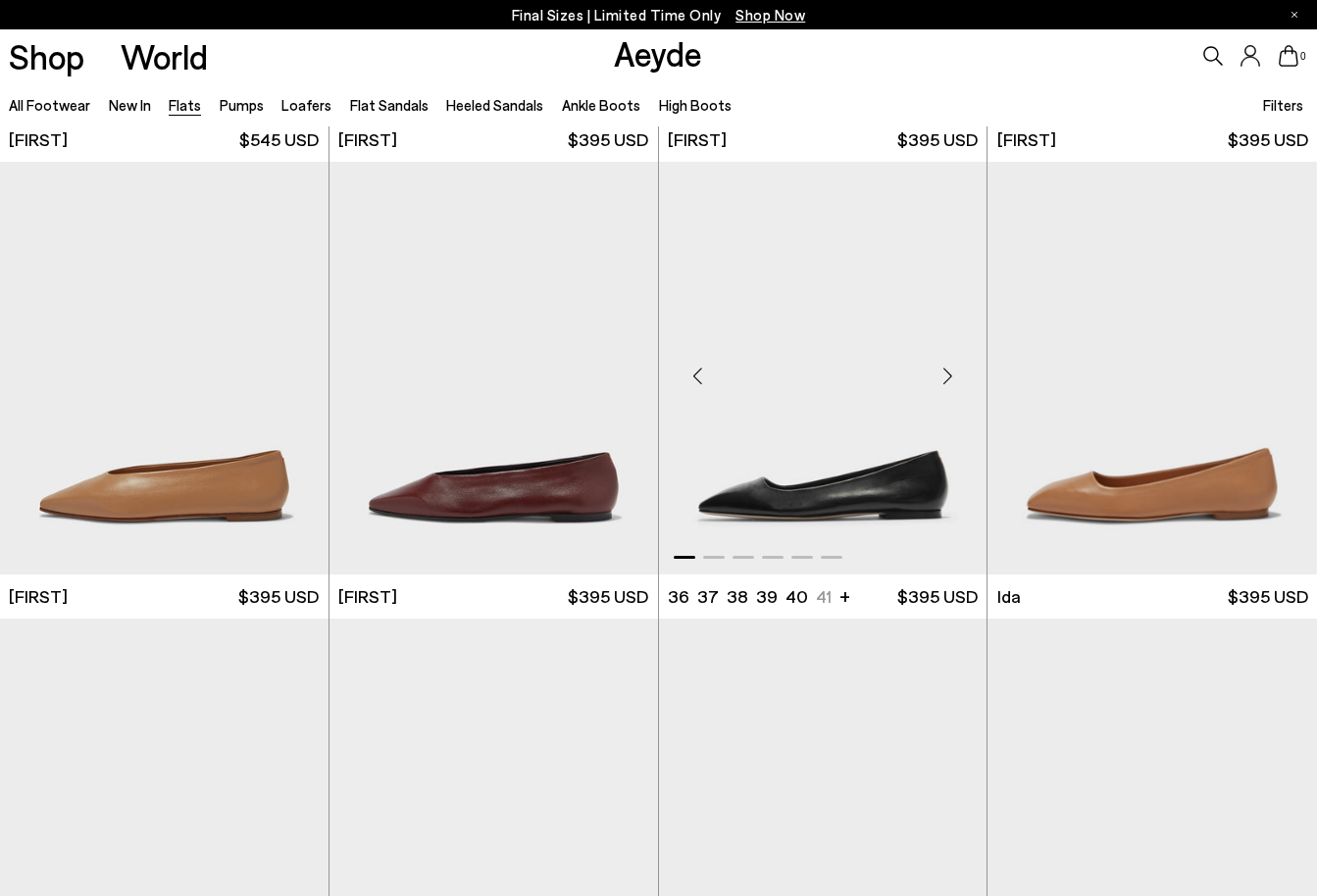 click at bounding box center (947, 376) 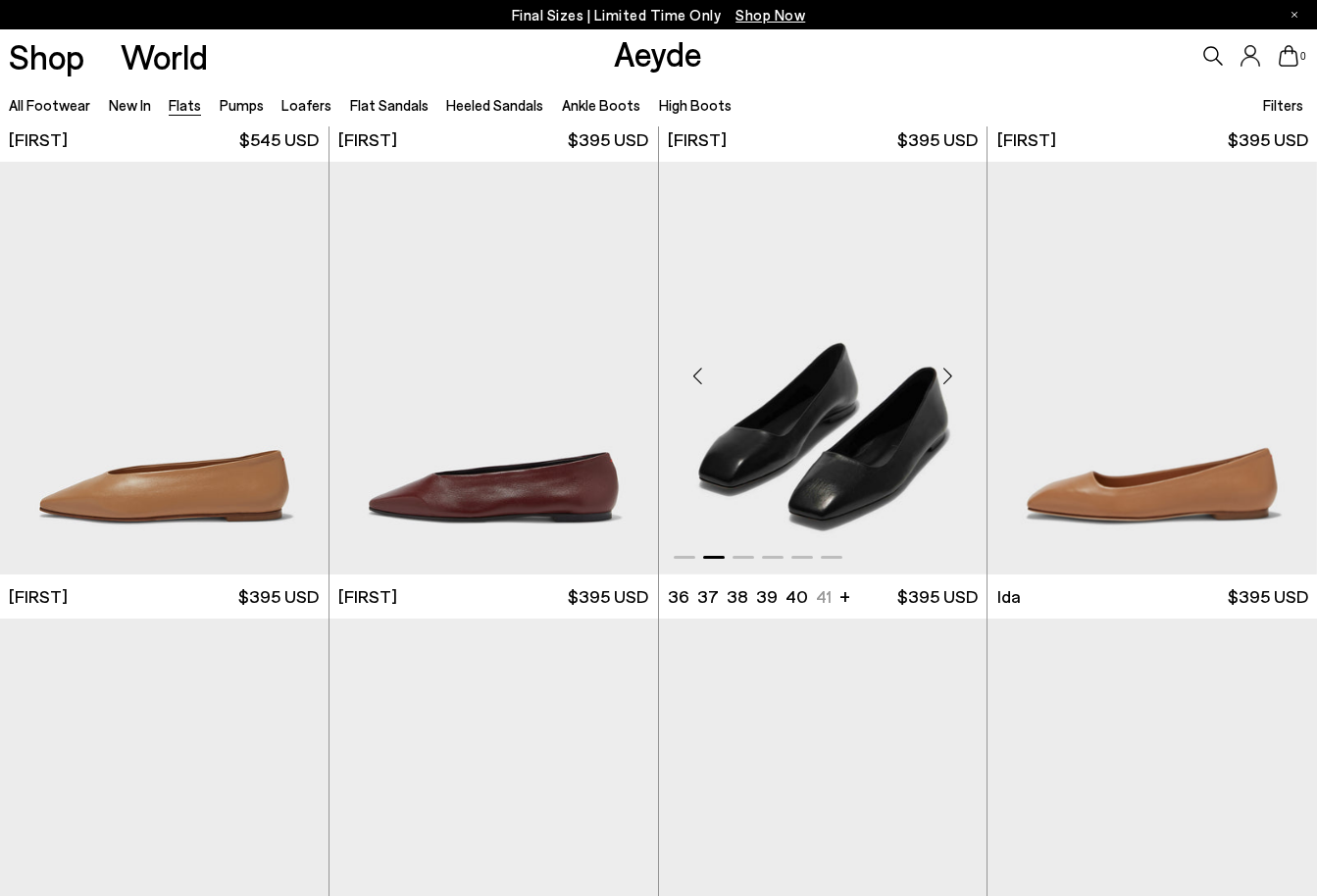 click at bounding box center [947, 376] 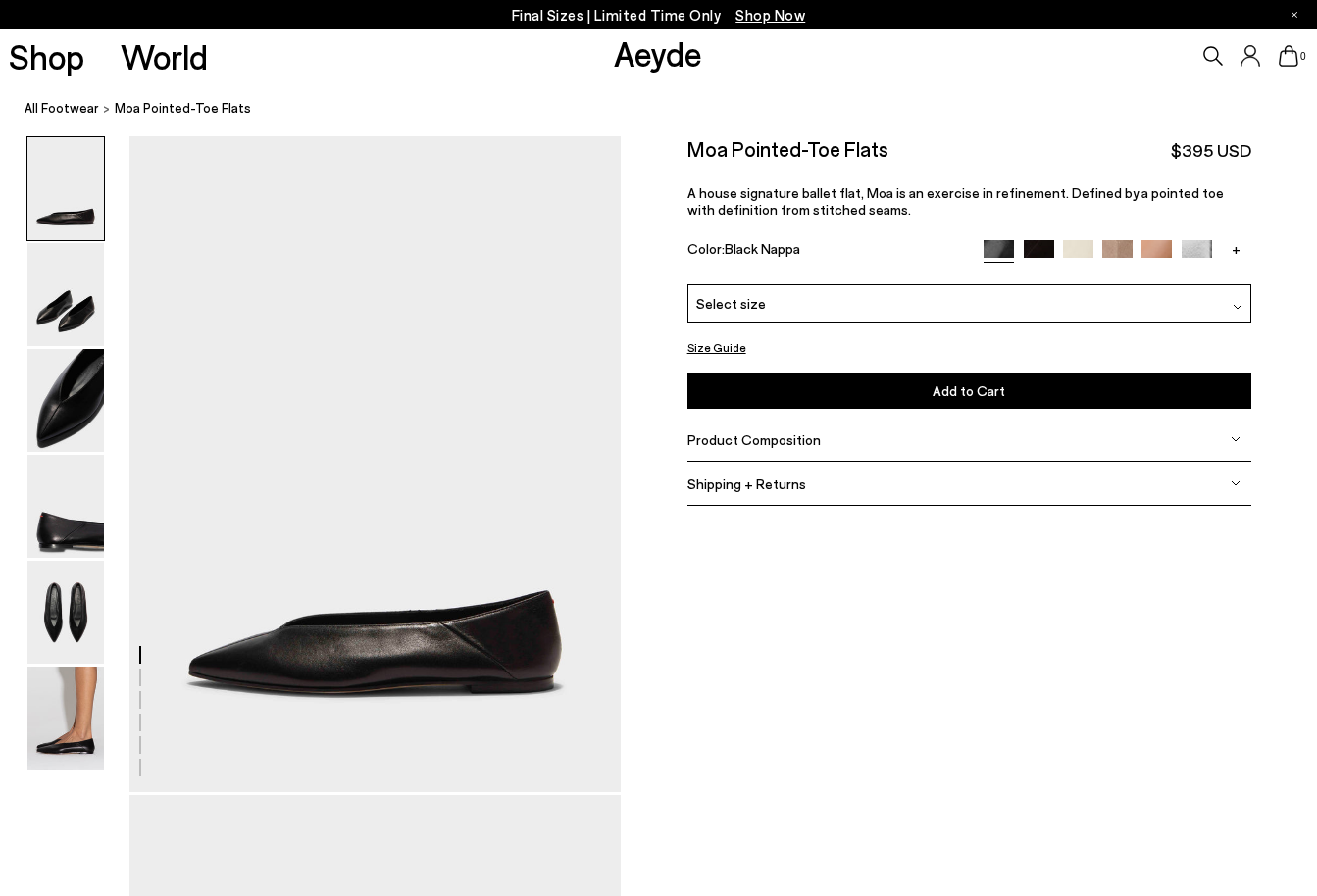 scroll, scrollTop: 0, scrollLeft: 0, axis: both 